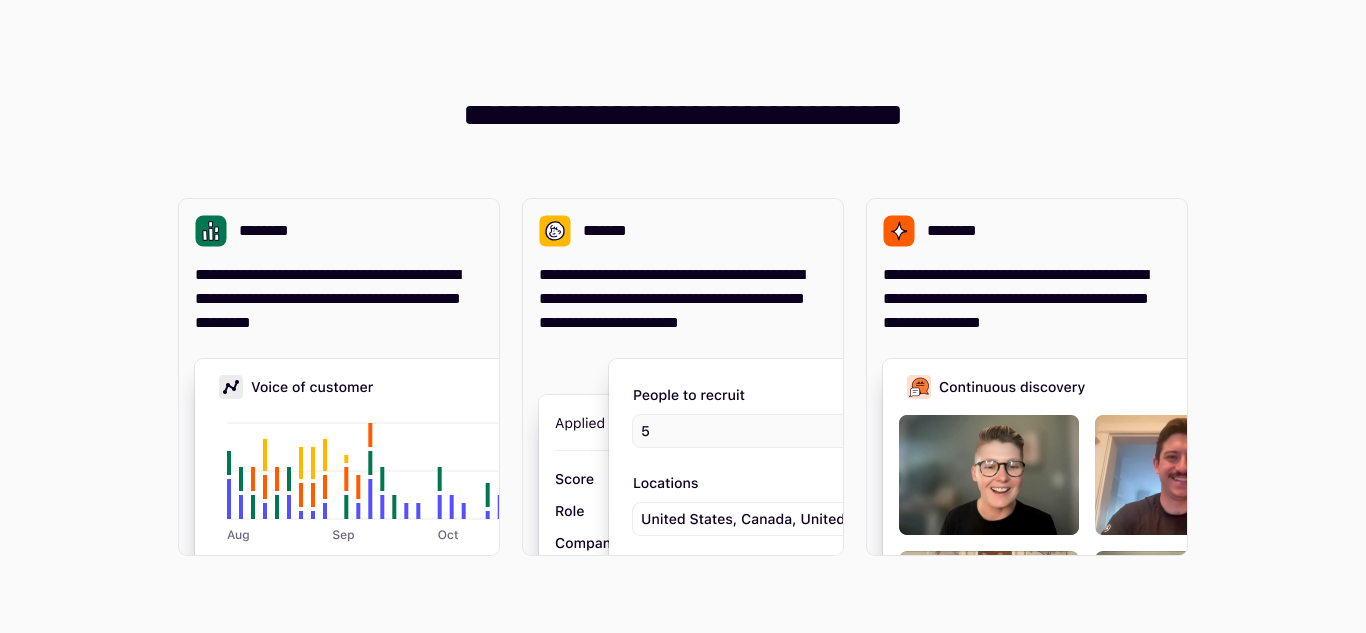 scroll, scrollTop: 0, scrollLeft: 0, axis: both 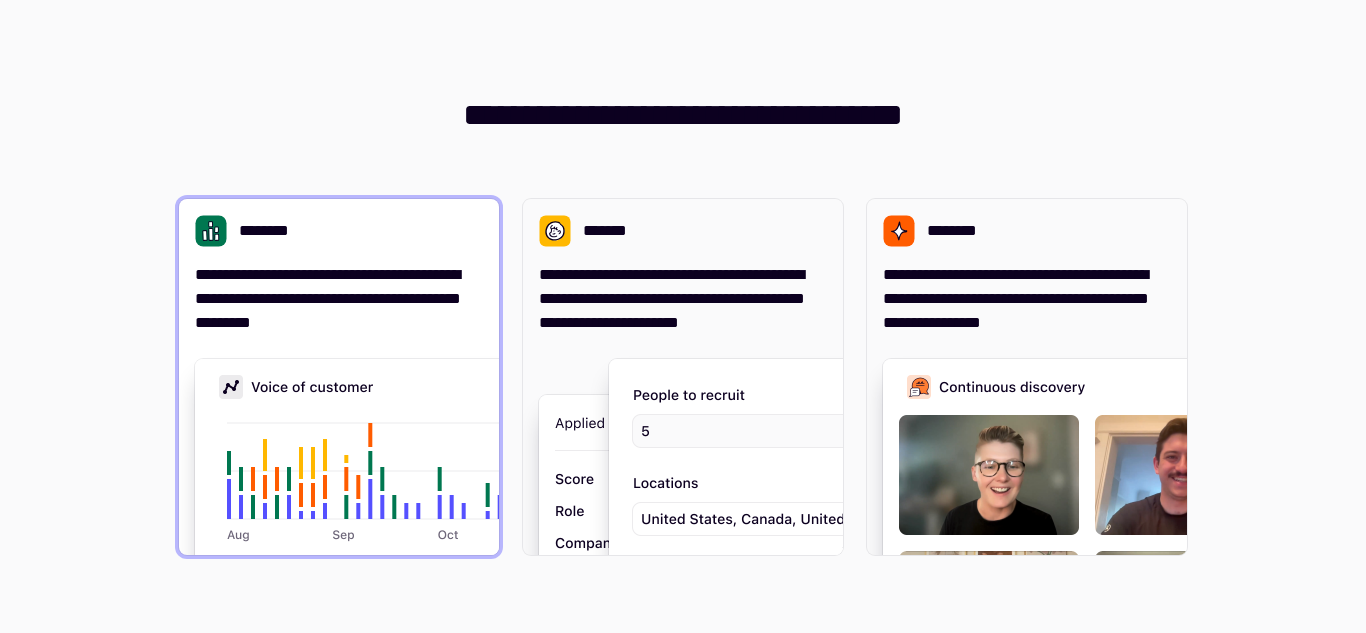 click on "********" at bounding box center [272, 231] 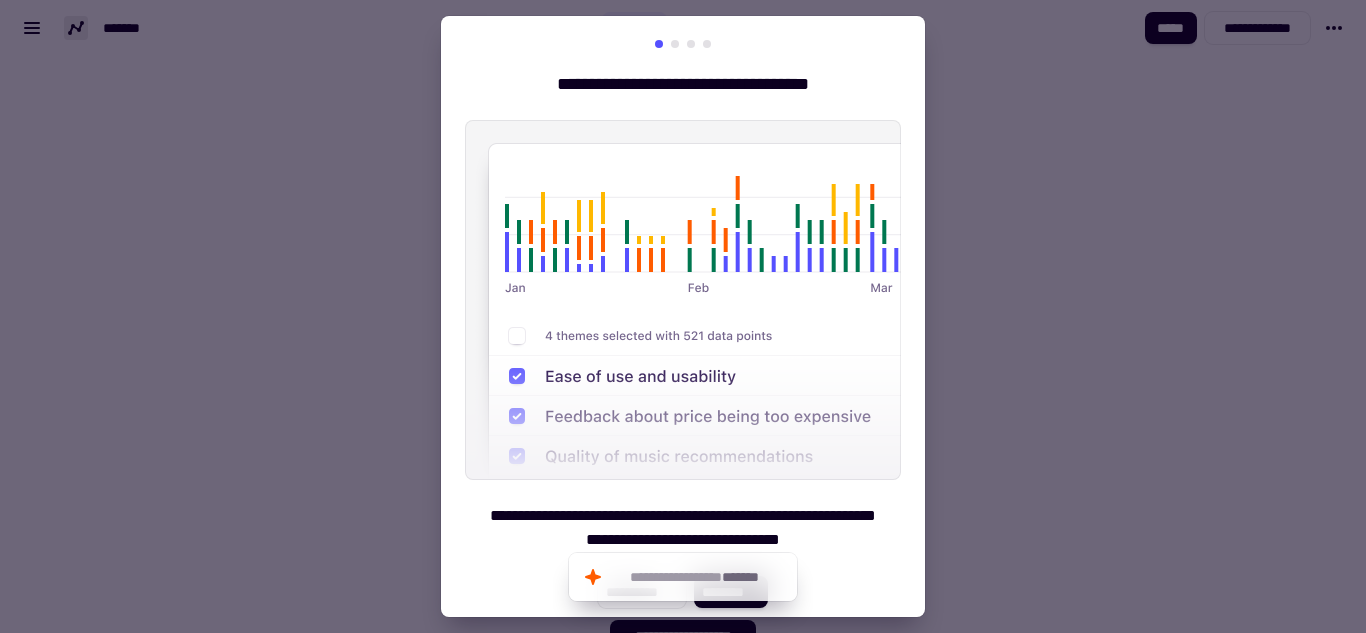 click at bounding box center (675, 44) 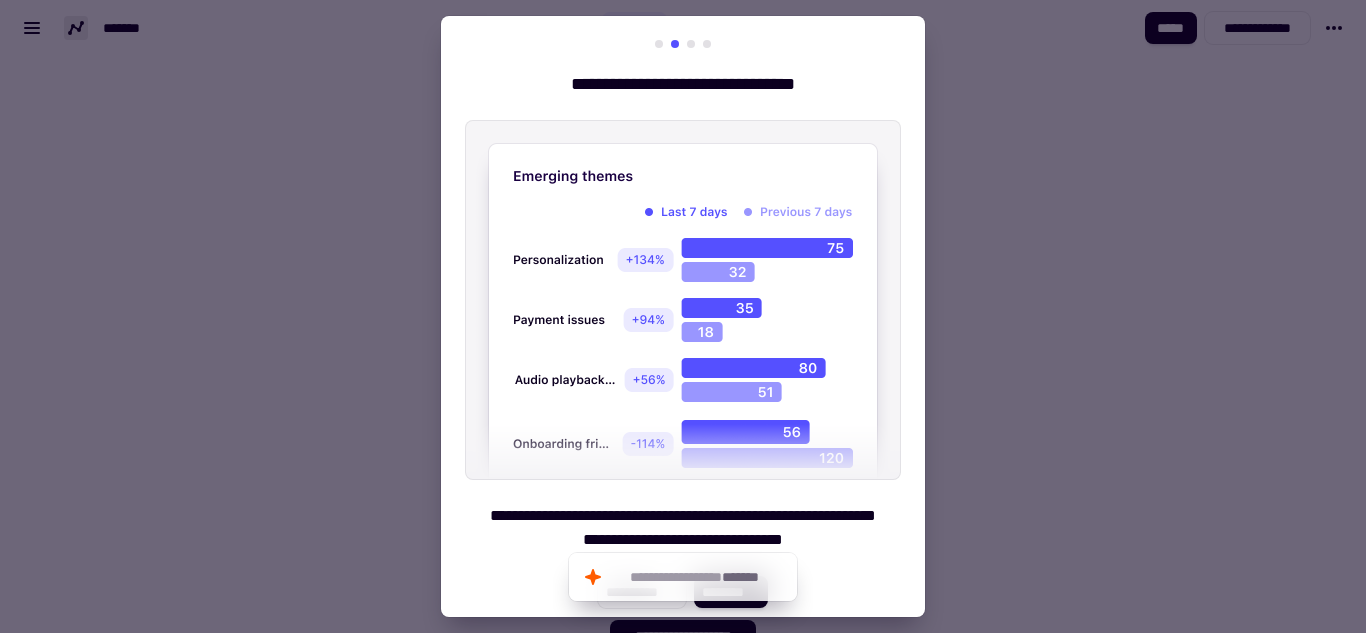 click at bounding box center (691, 44) 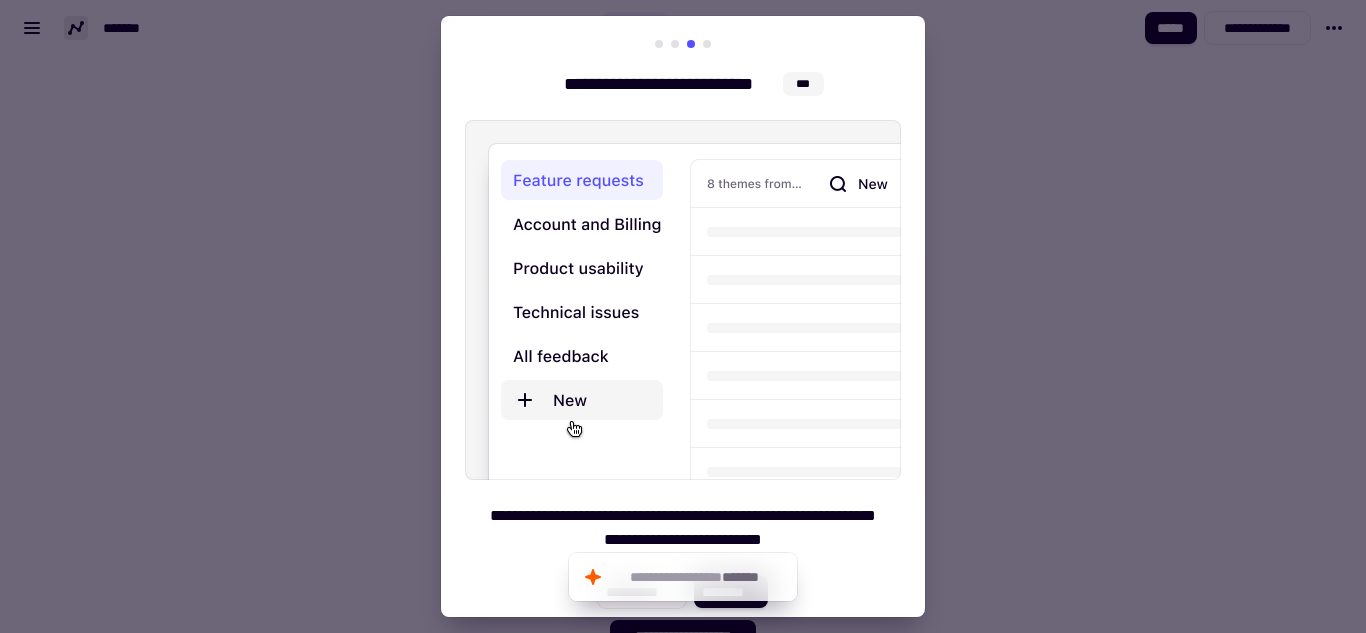 click at bounding box center [707, 44] 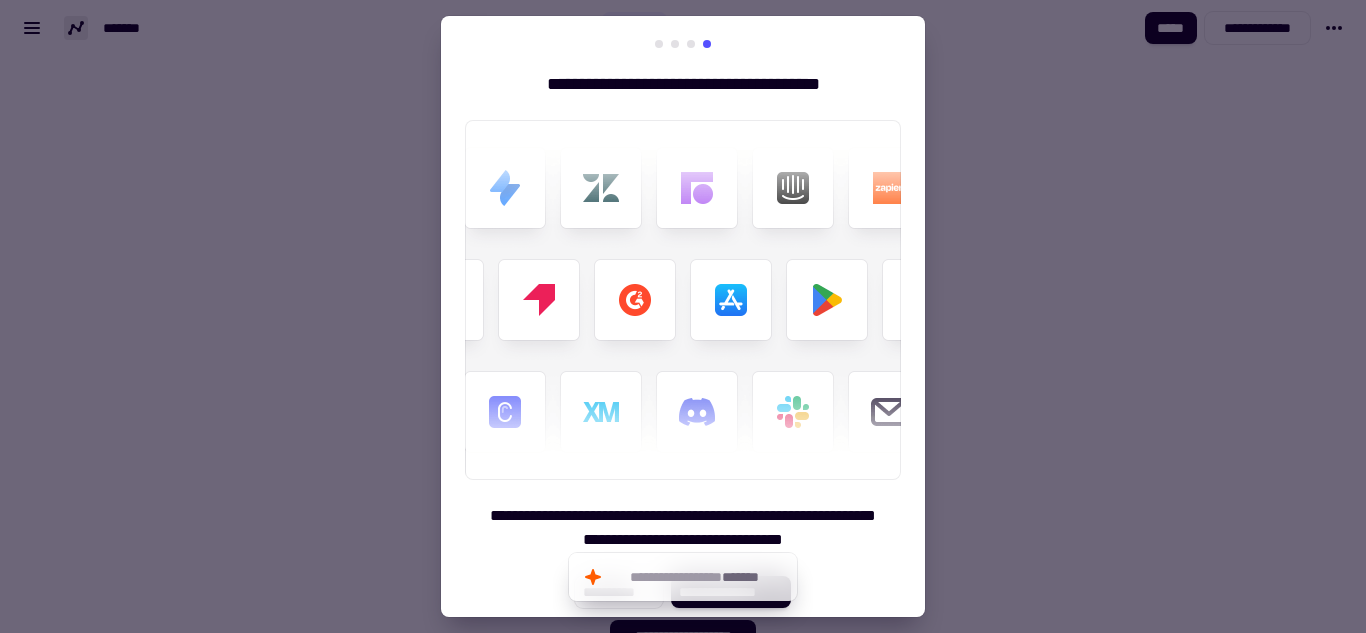 click at bounding box center (683, 44) 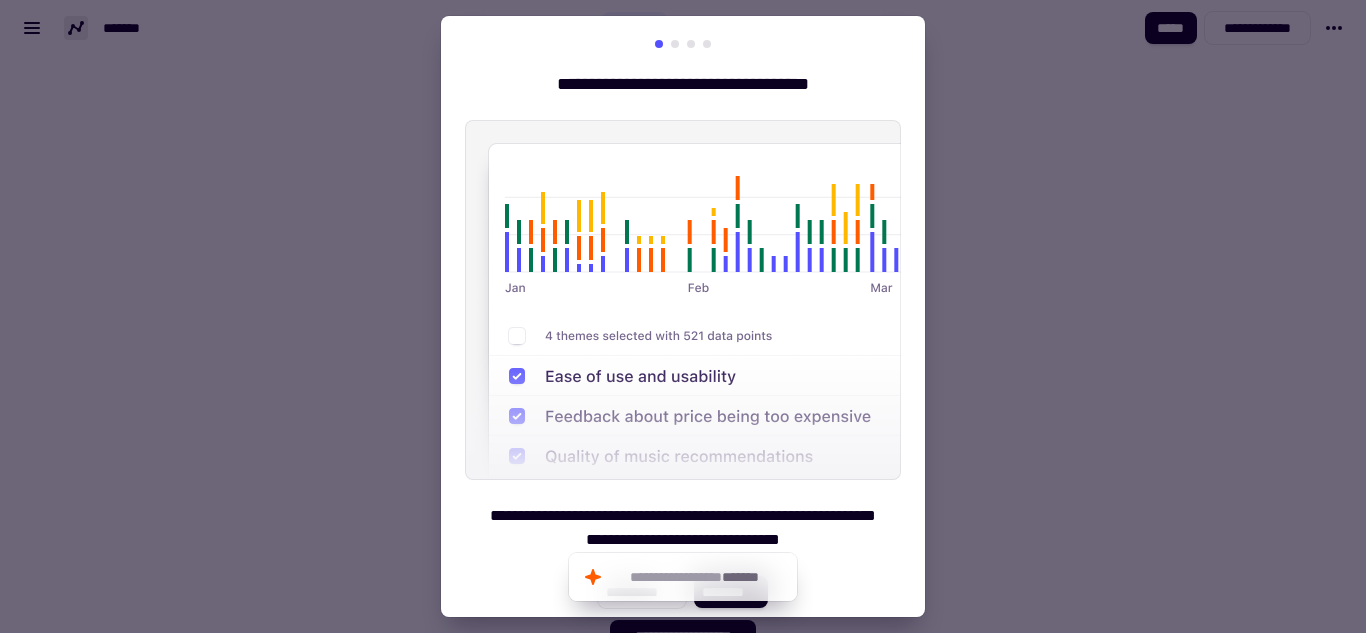 type 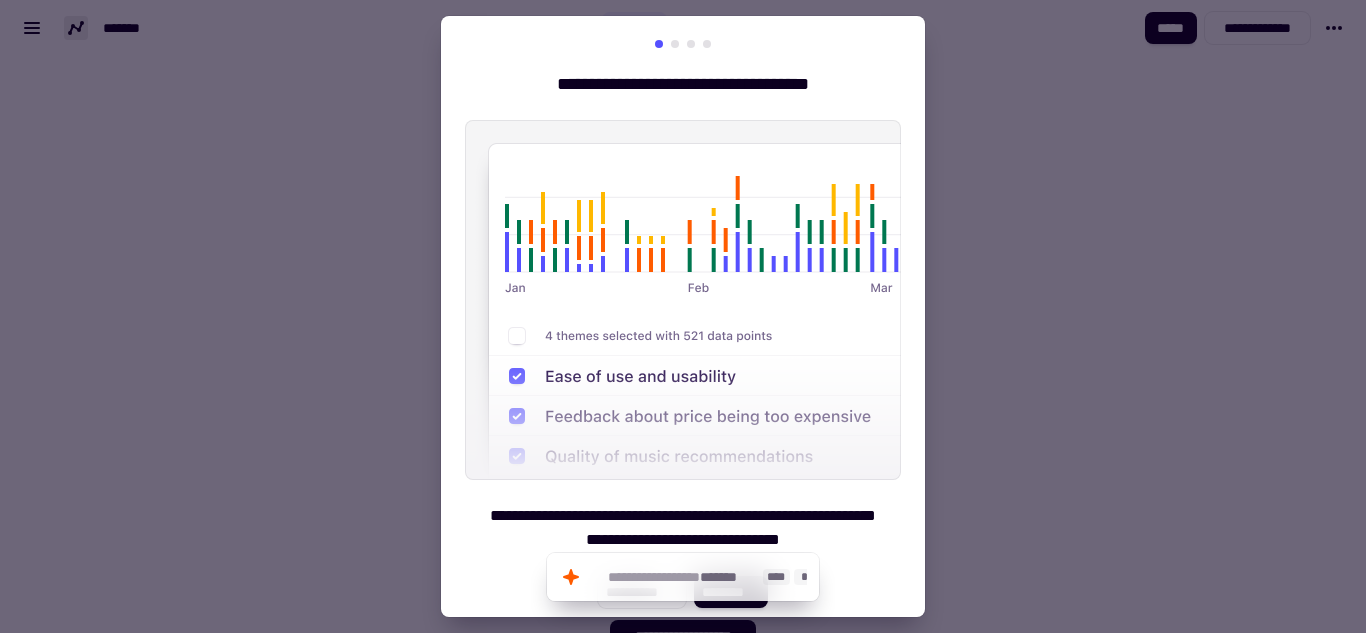 click on "**********" 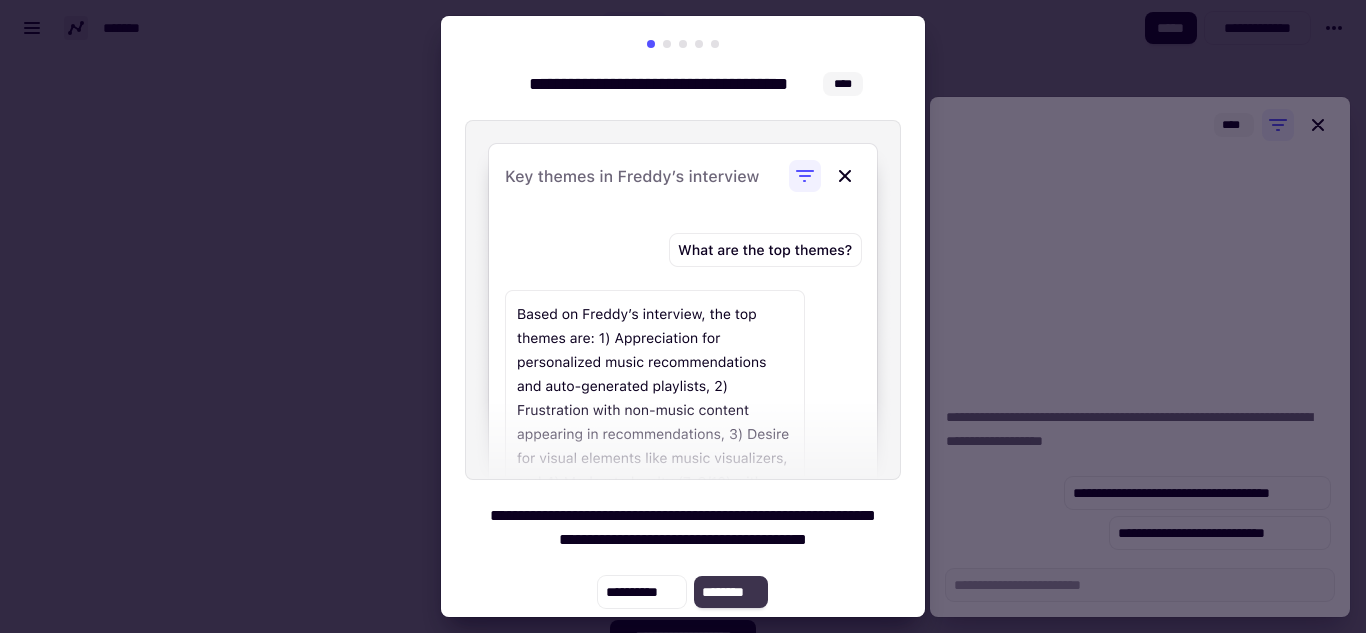 click on "********" 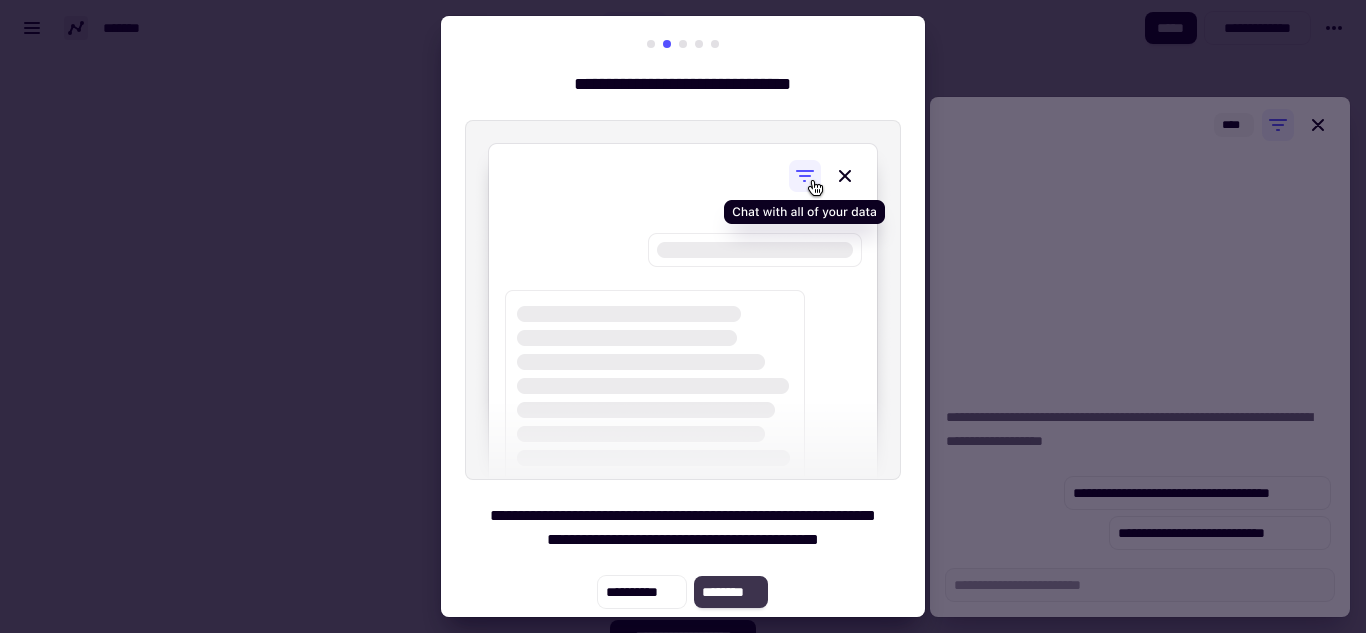 click on "********" 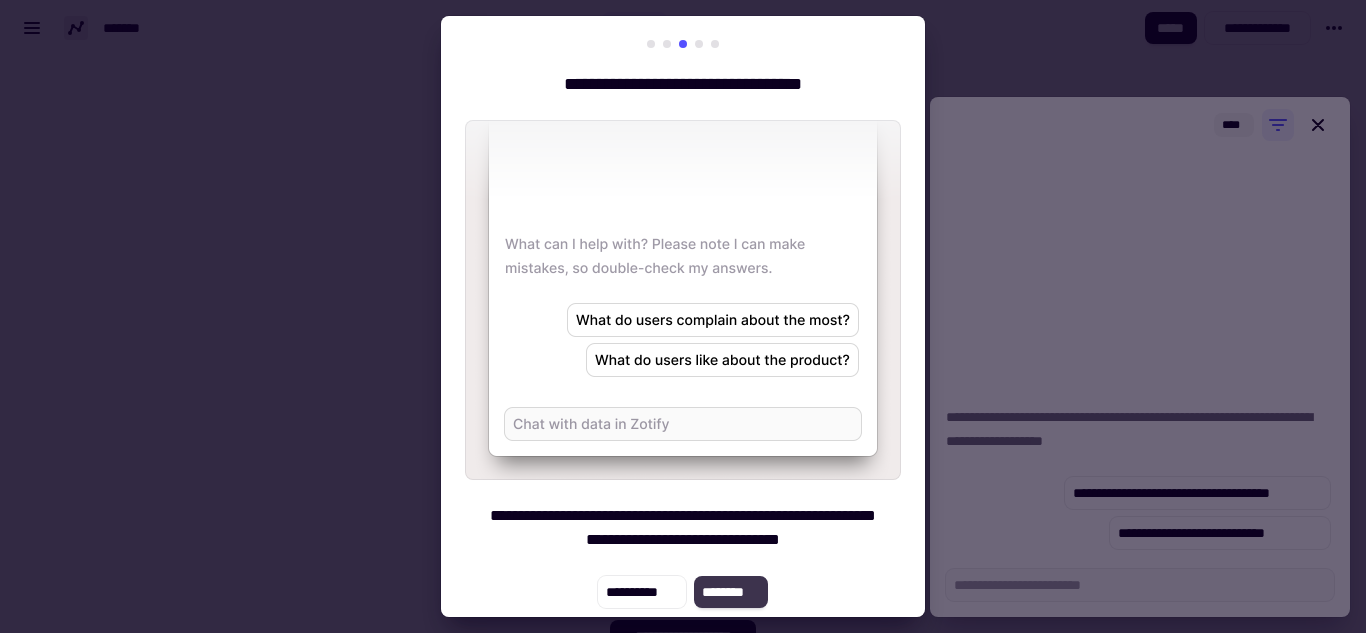click on "********" 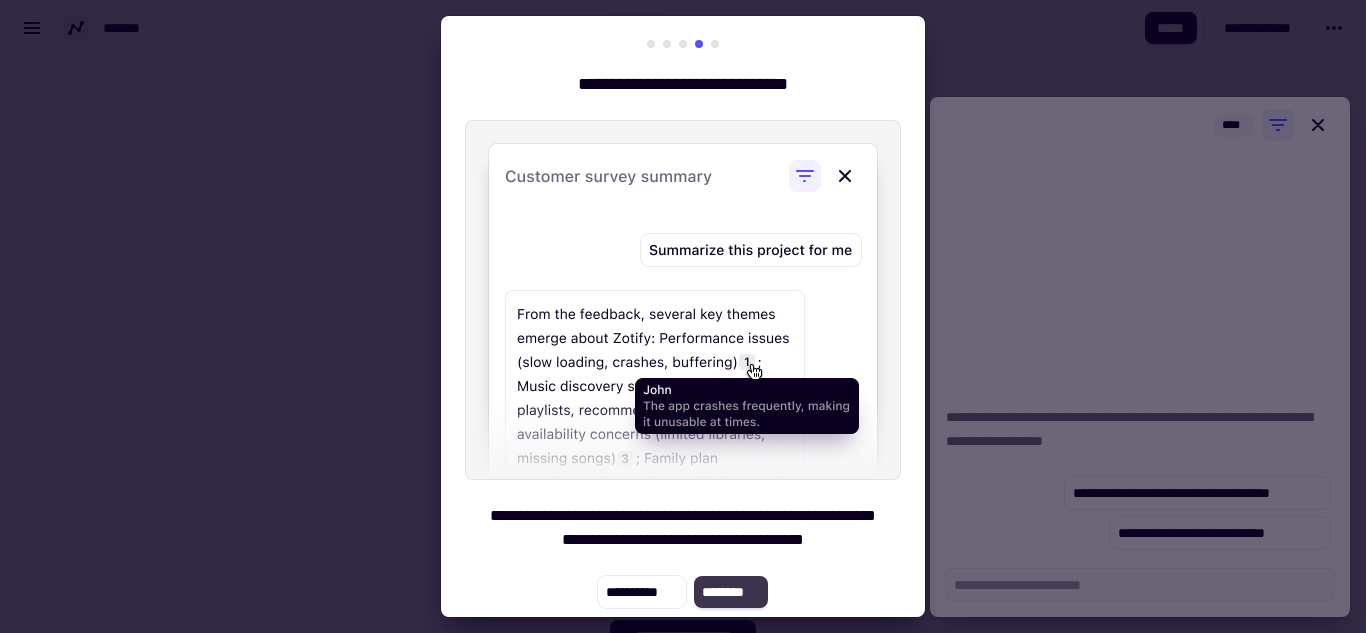 click on "********" 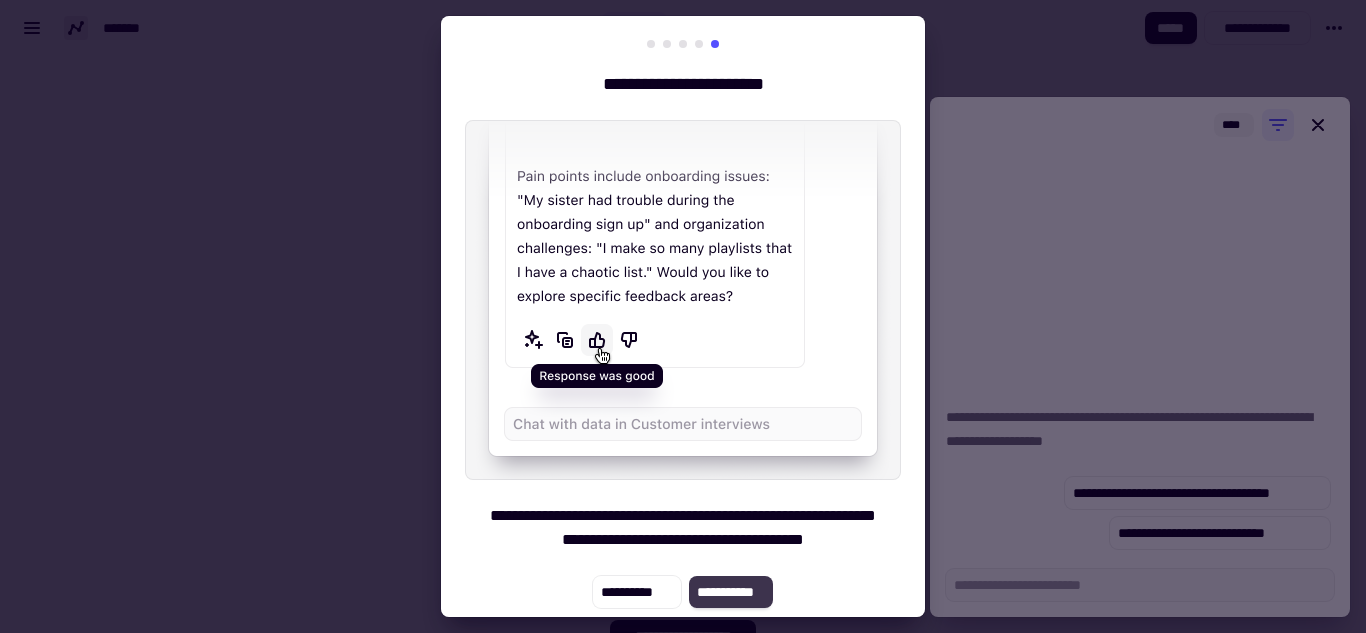 click on "**********" 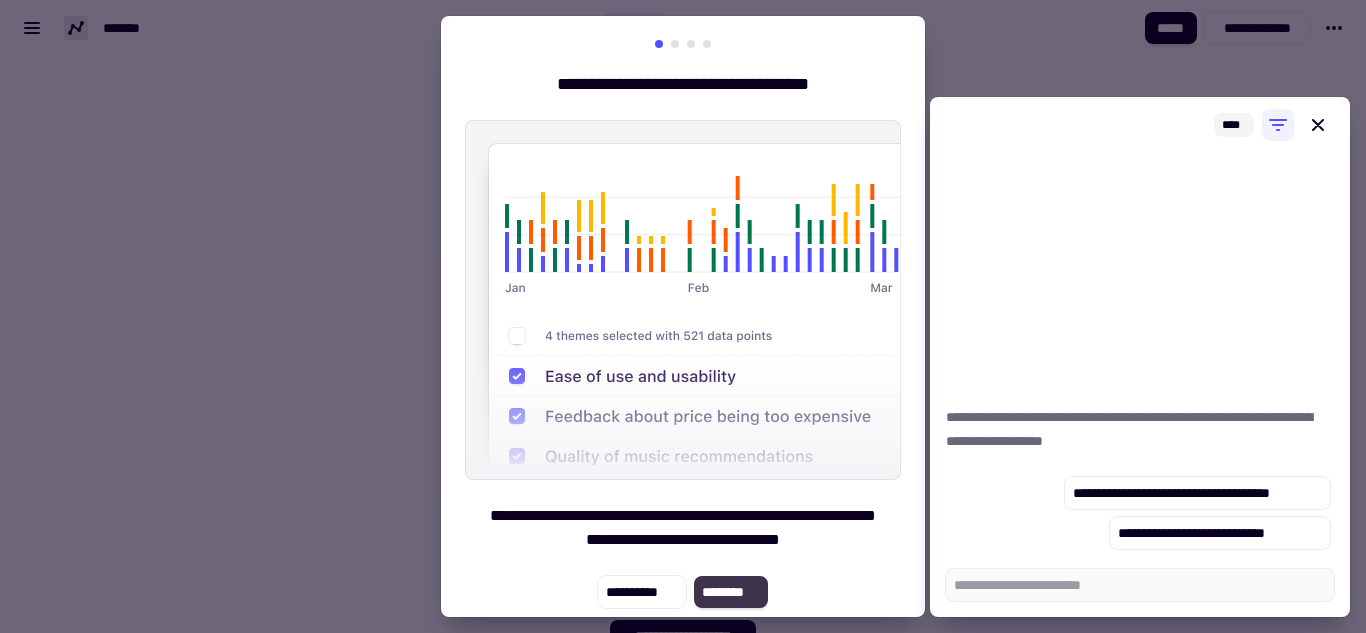 click on "********" 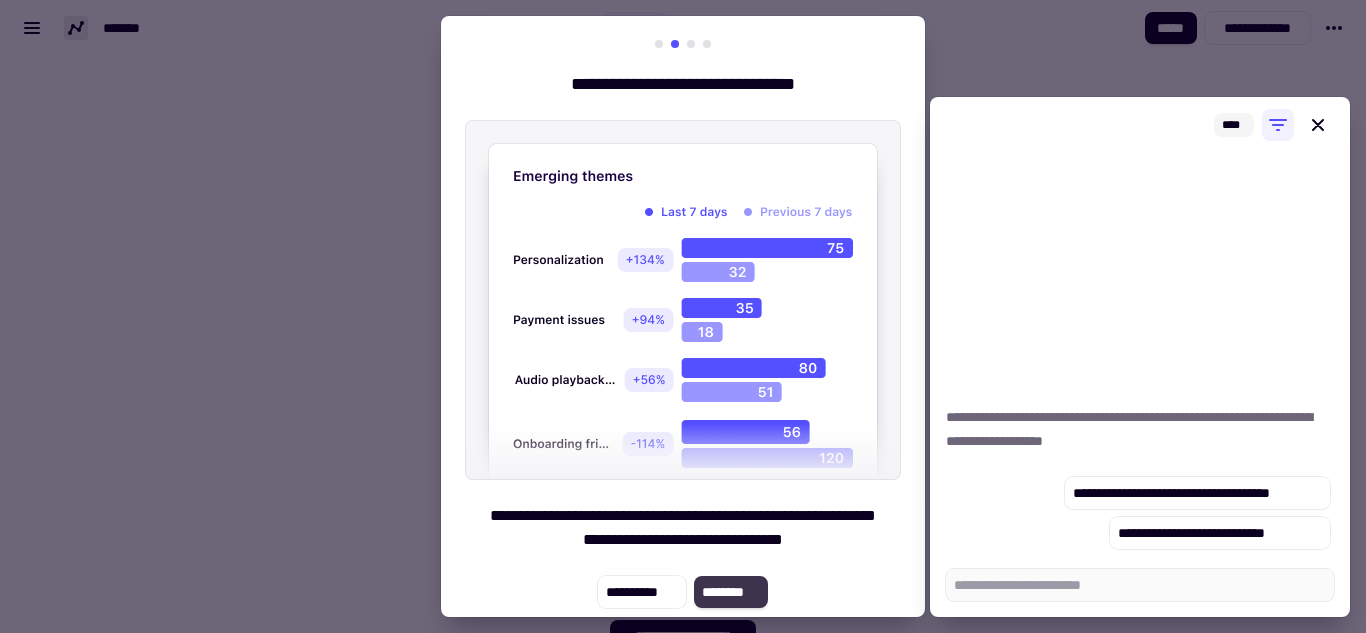 click on "********" 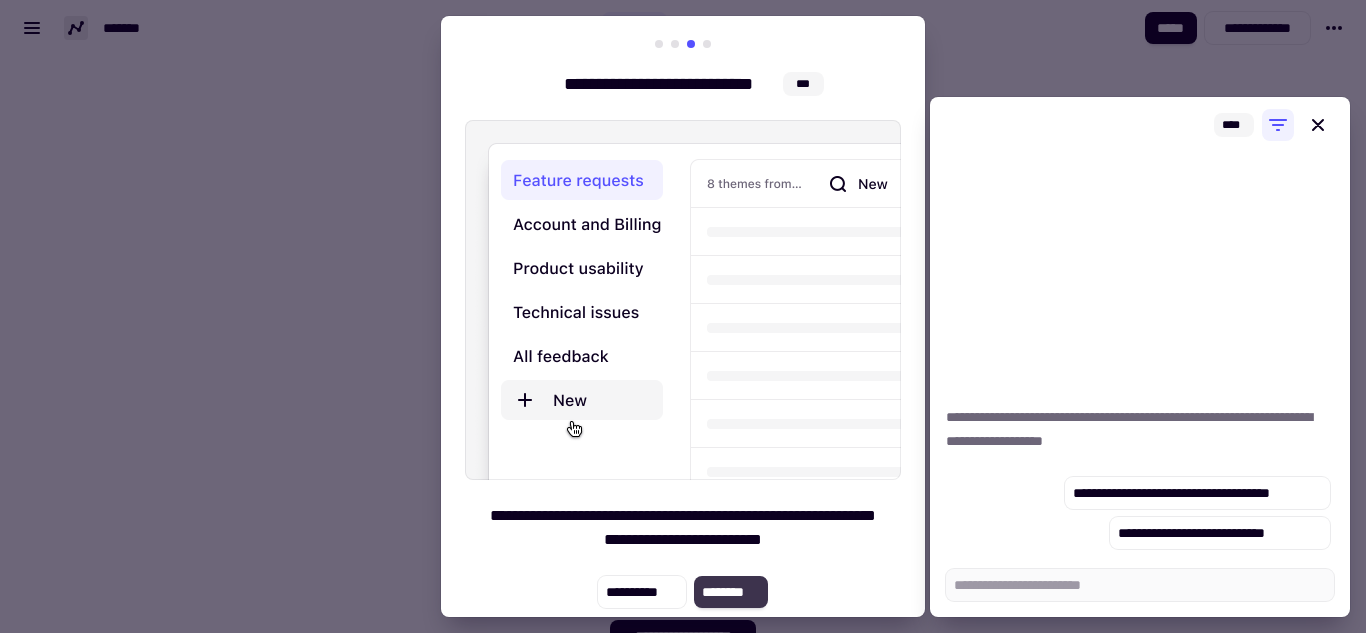 click on "********" 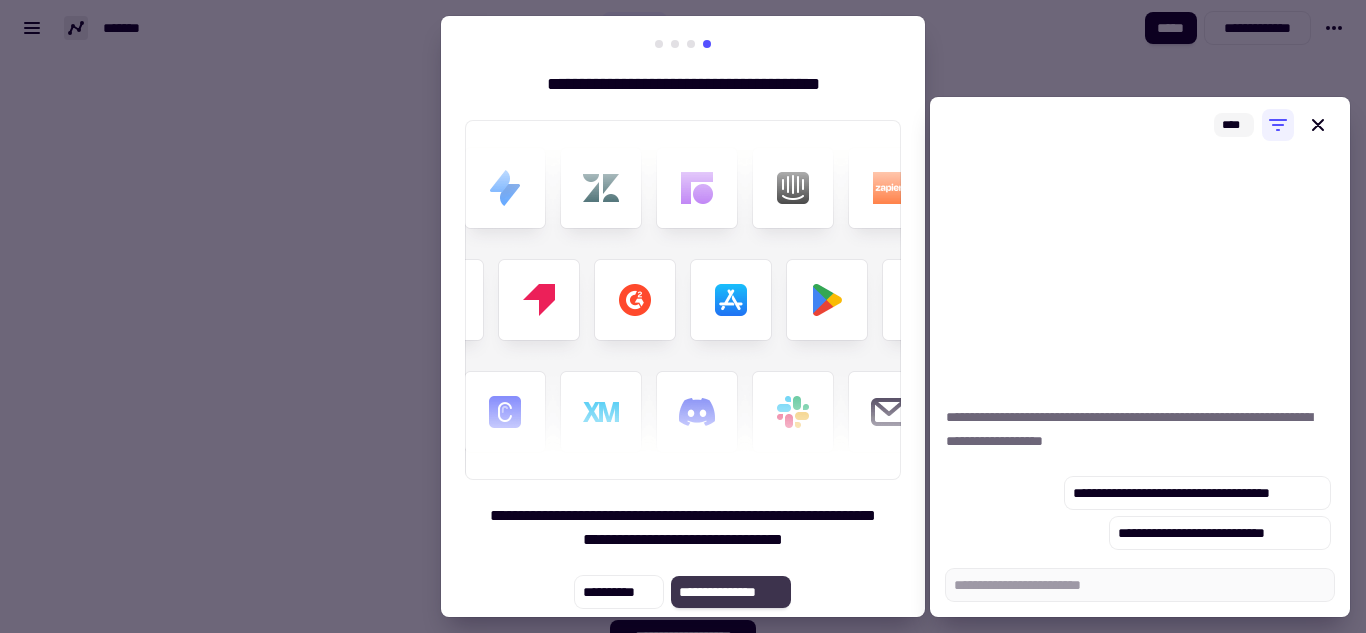 click on "**********" 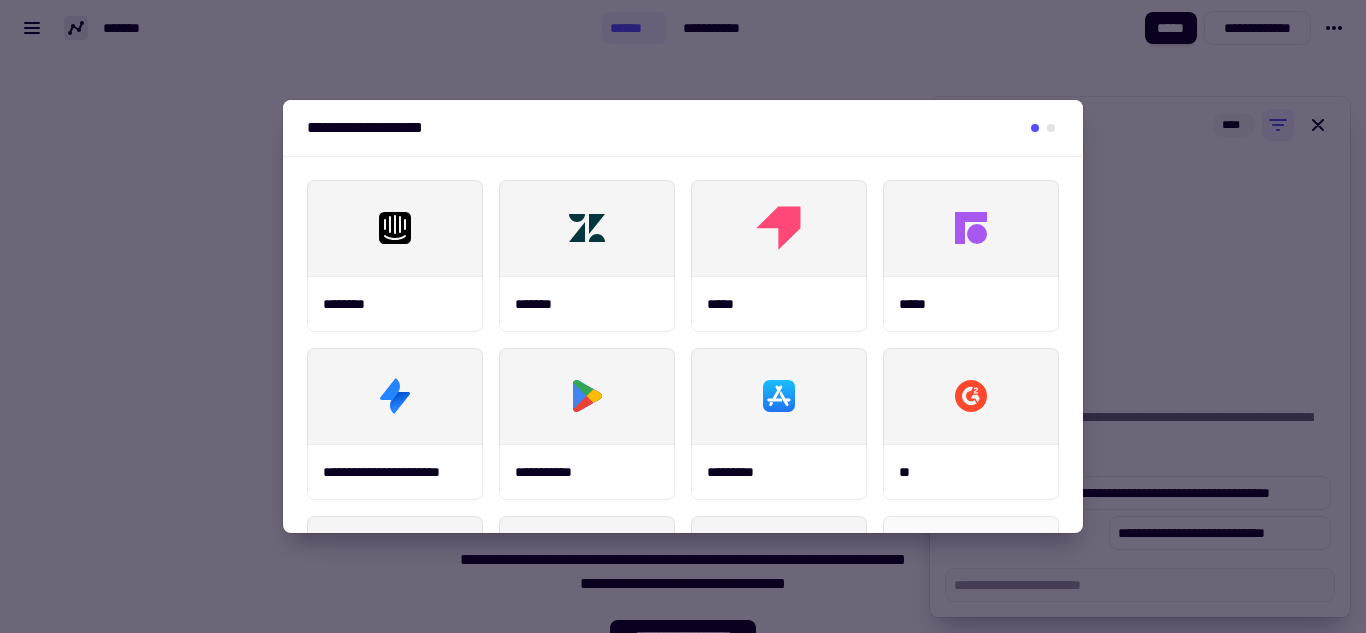 scroll, scrollTop: 379, scrollLeft: 0, axis: vertical 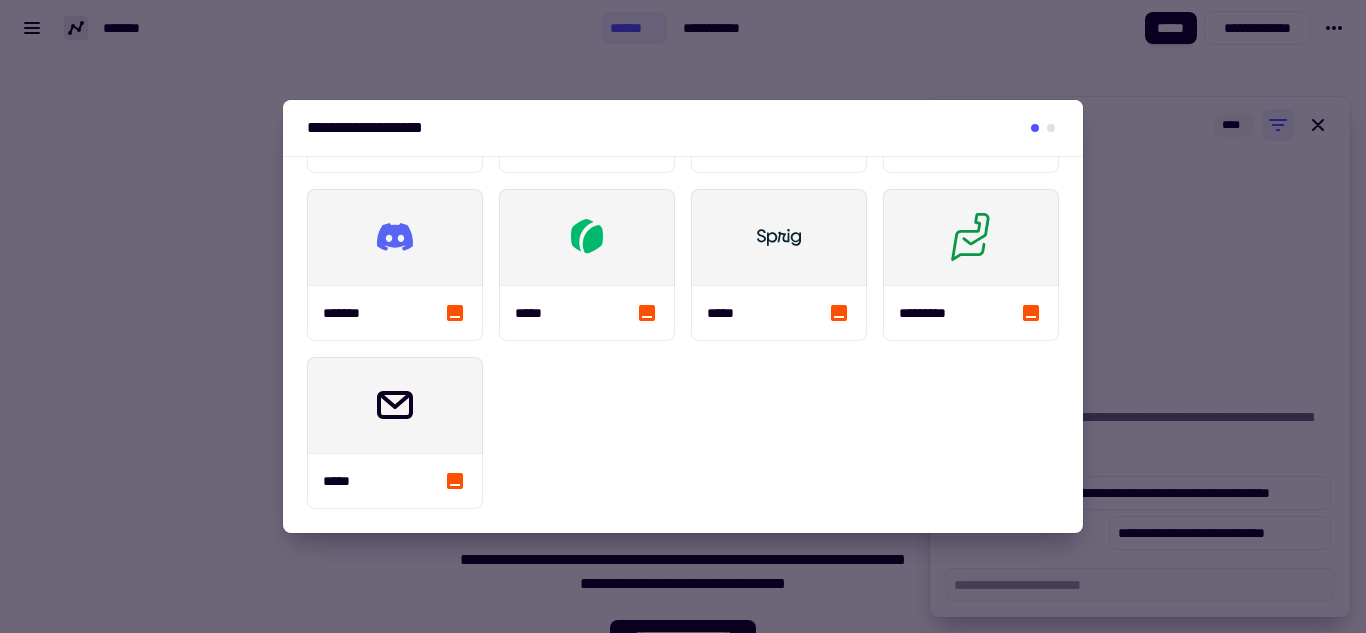 click at bounding box center (683, 316) 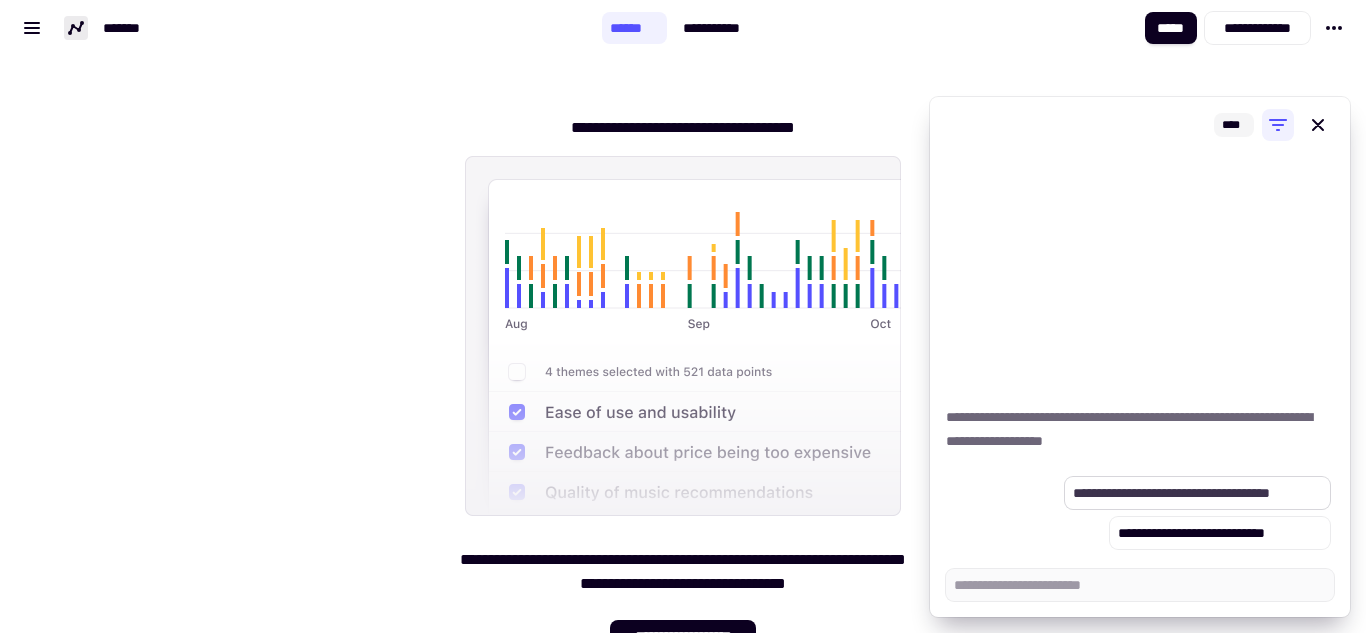 click on "**********" at bounding box center (1197, 493) 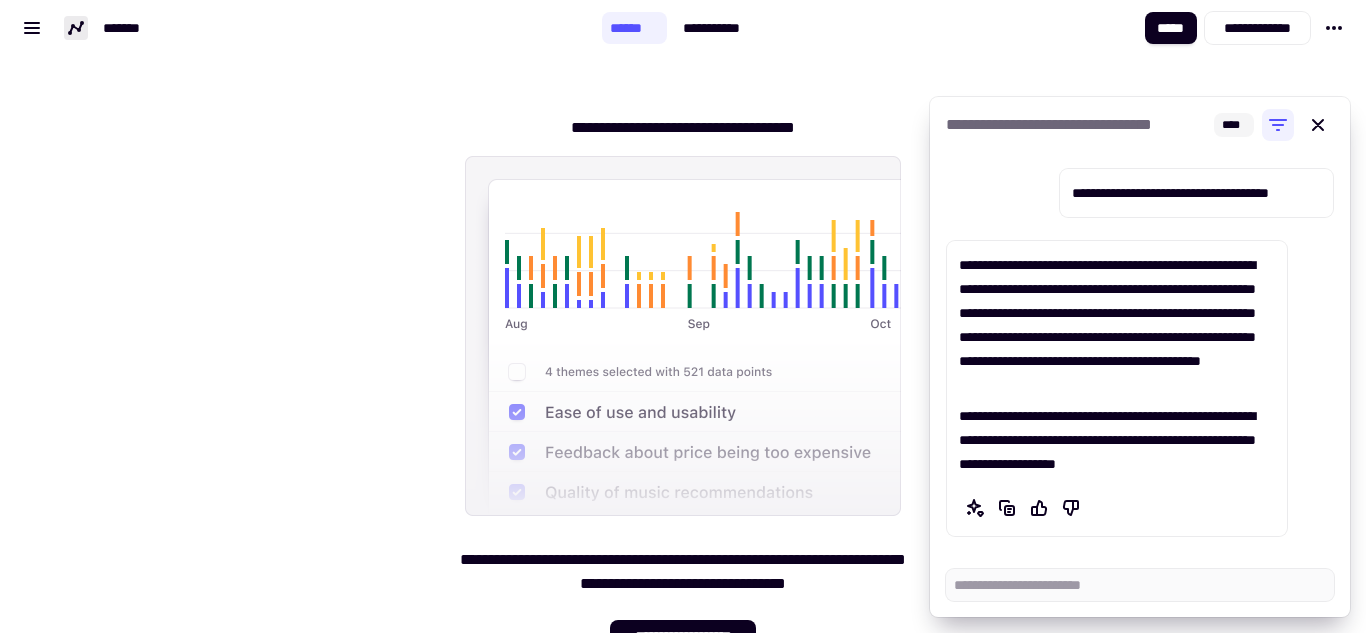 click on "**********" at bounding box center (1065, 28) 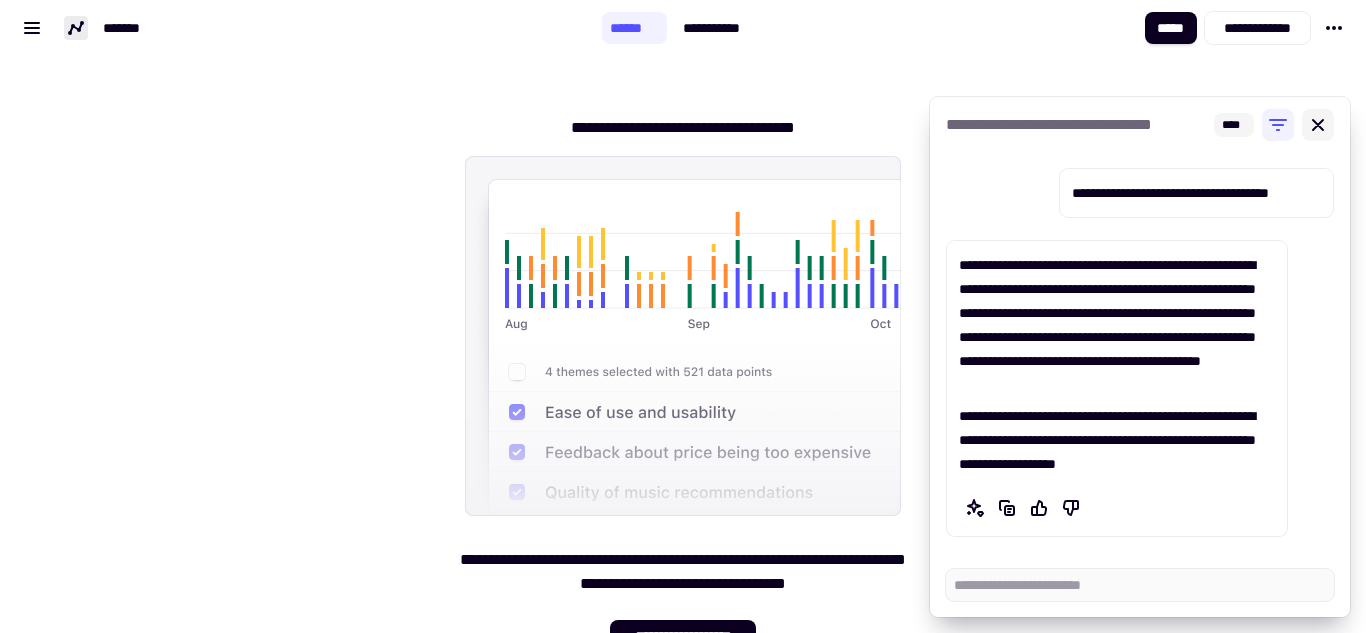click 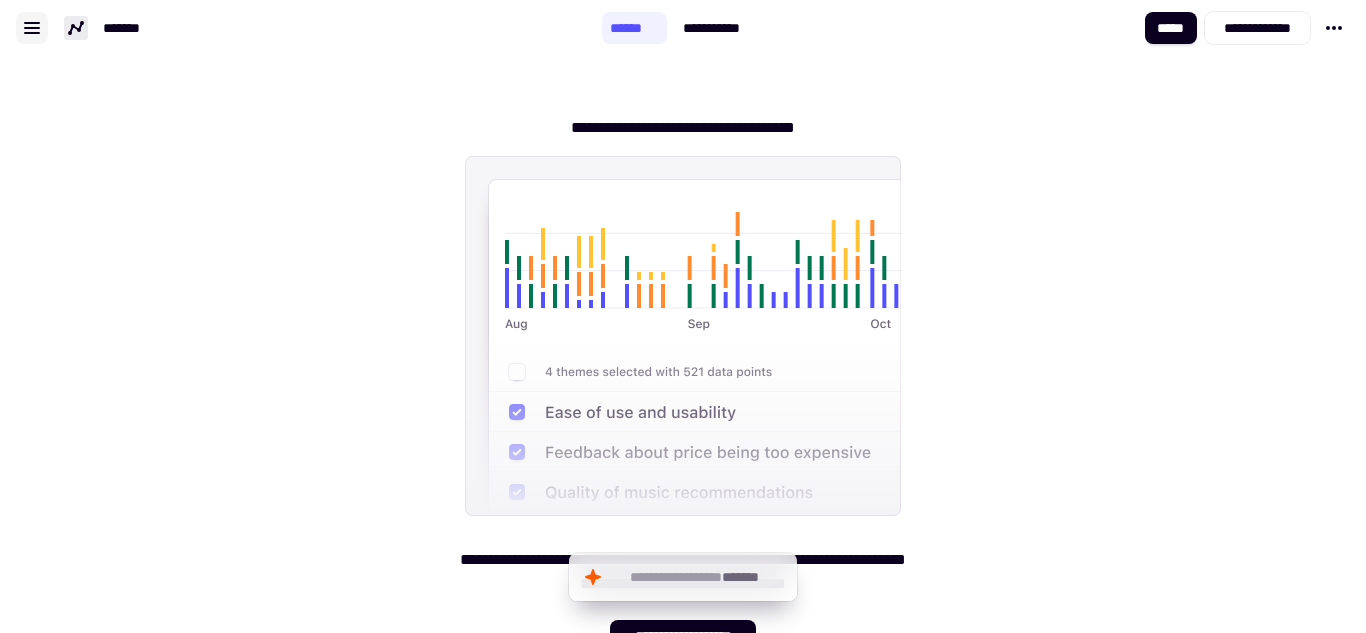 click 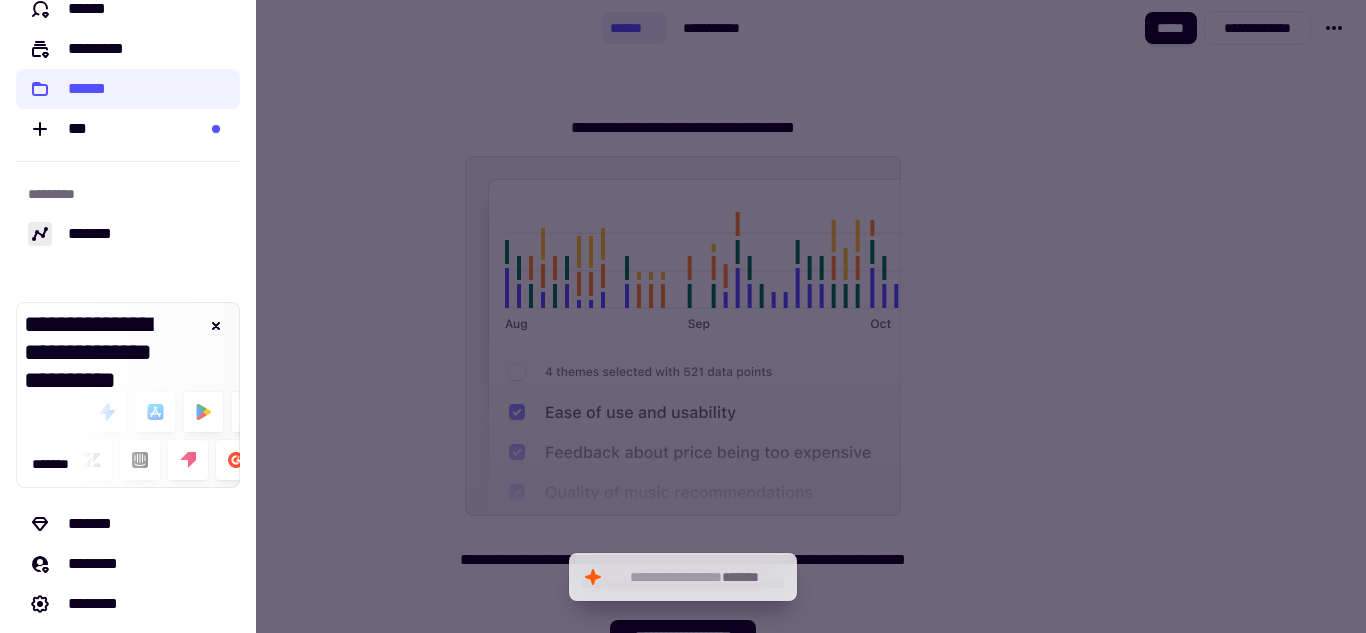 scroll, scrollTop: 154, scrollLeft: 0, axis: vertical 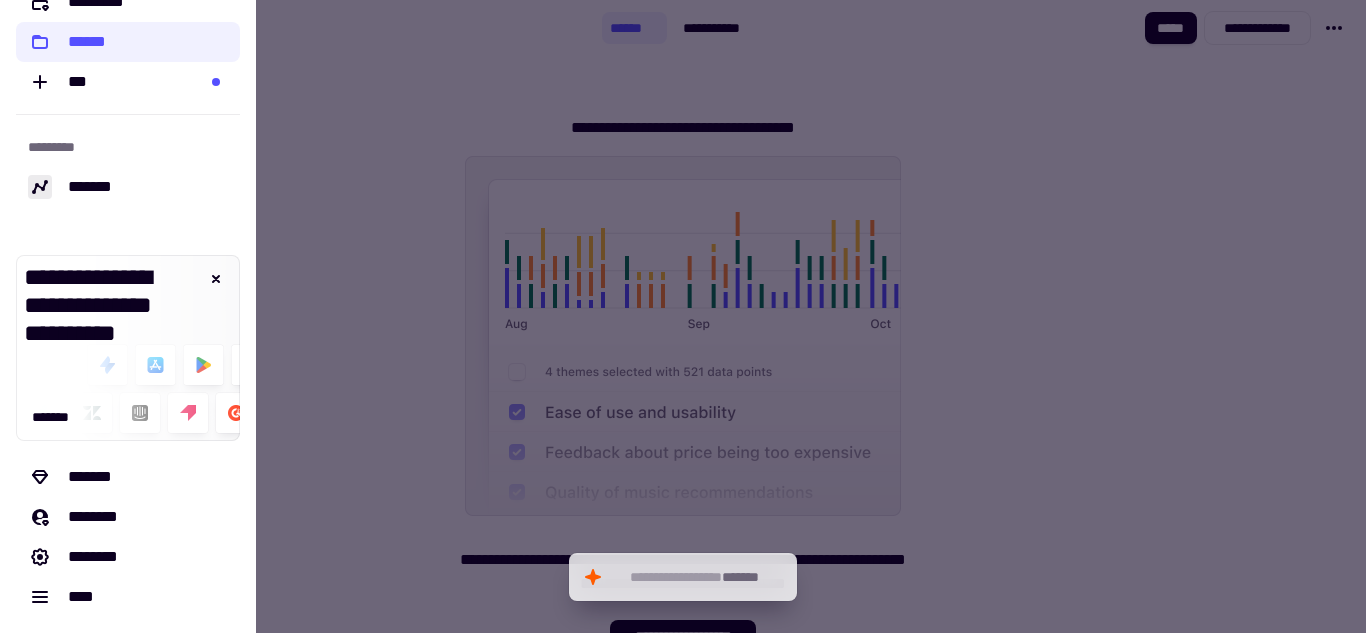 click at bounding box center [683, 316] 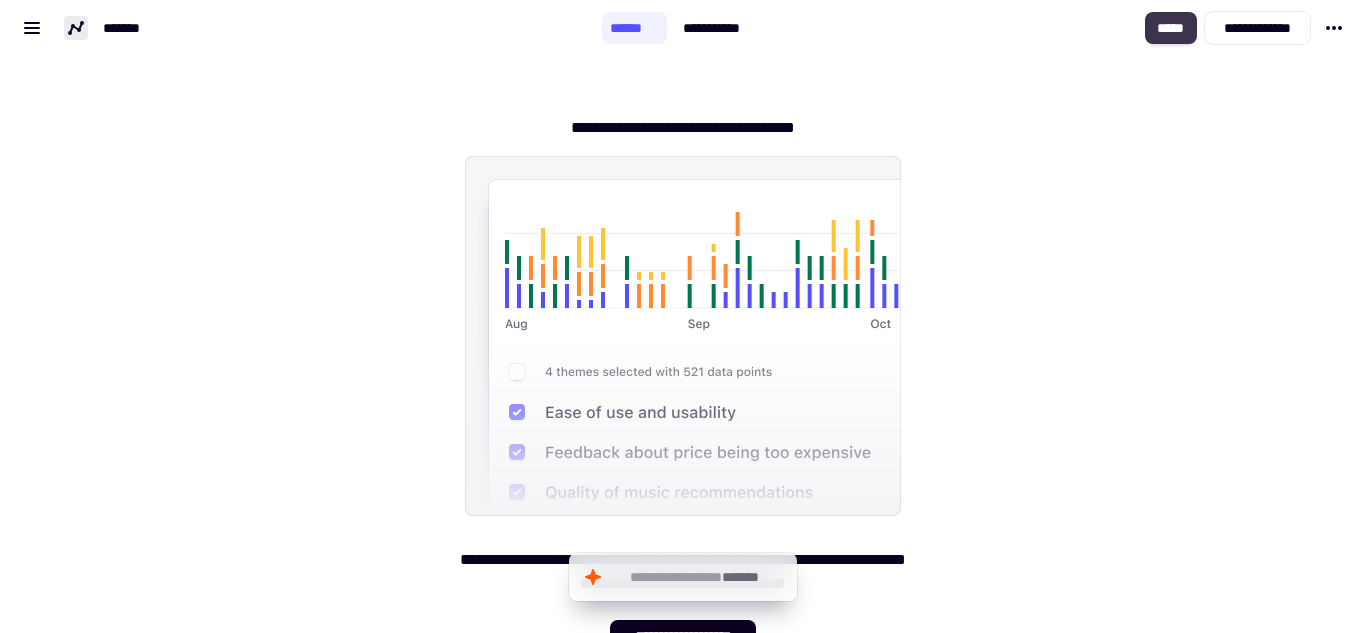 drag, startPoint x: 1165, startPoint y: 9, endPoint x: 1165, endPoint y: 21, distance: 12 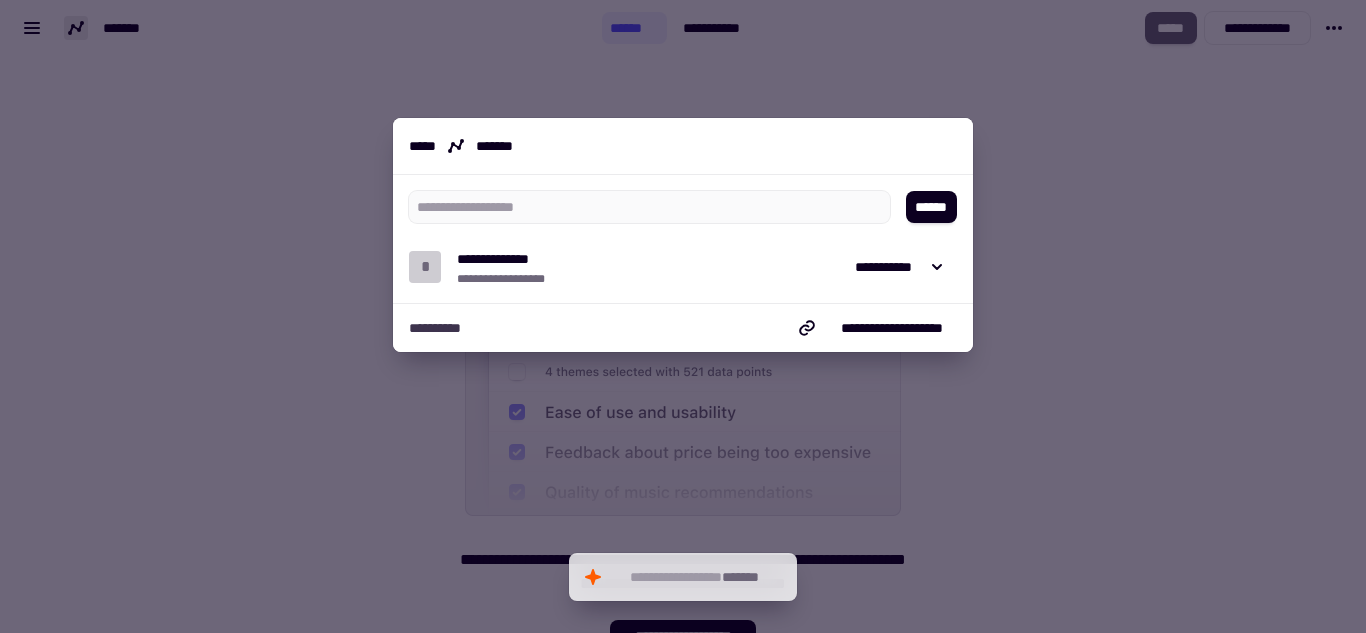 click at bounding box center (683, 316) 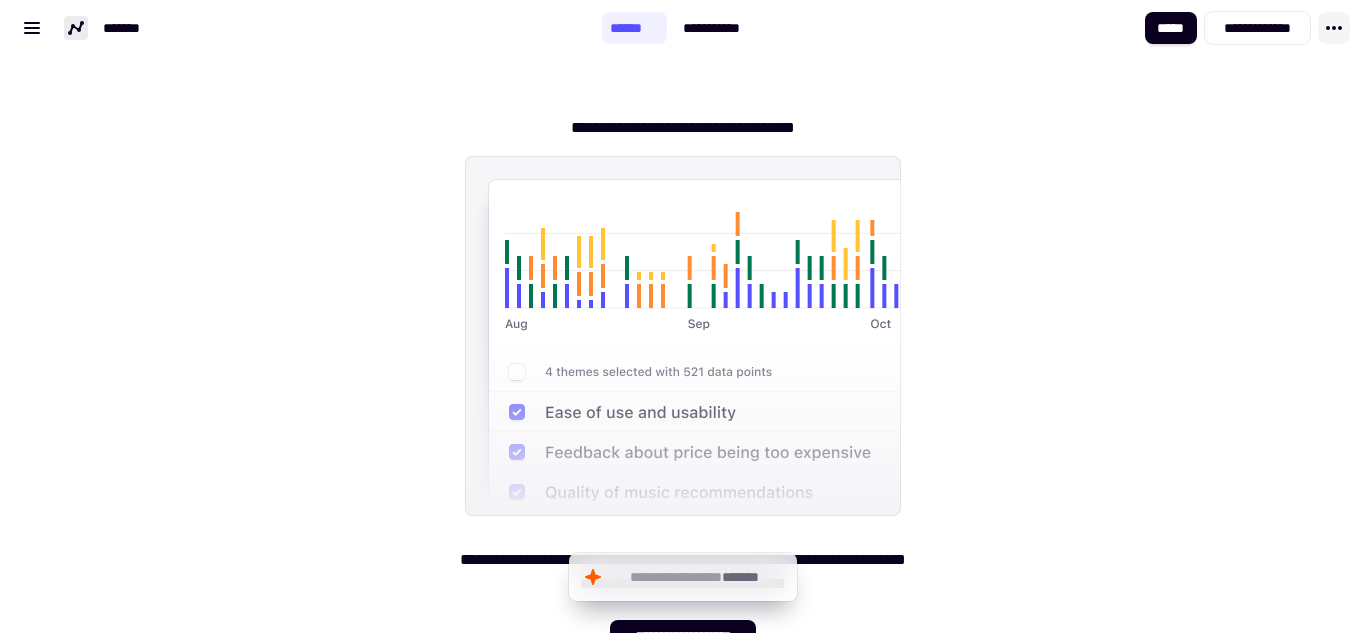 click 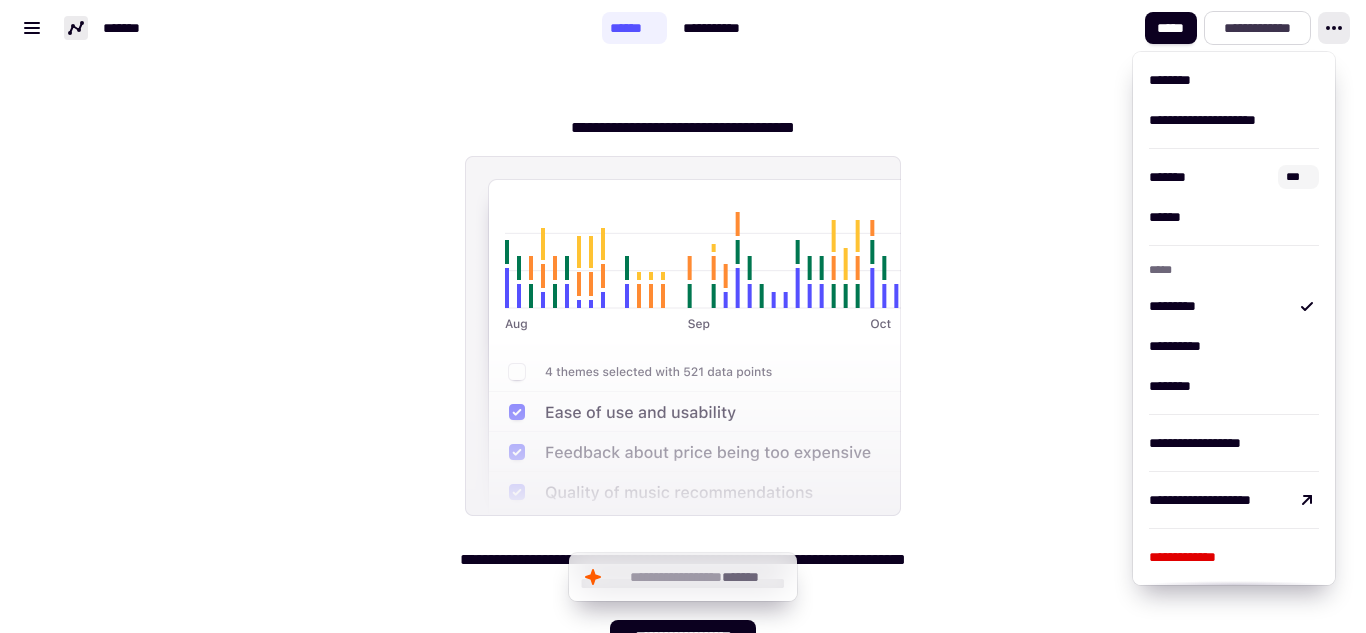 click on "**********" 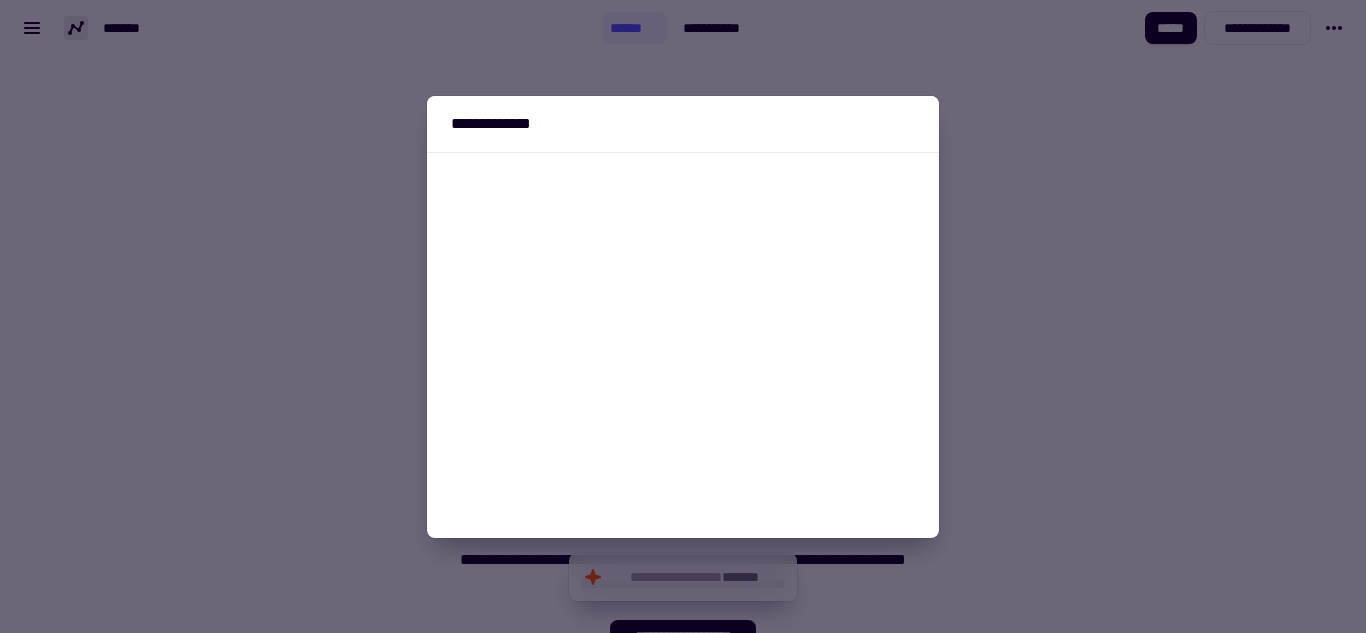click at bounding box center [683, 316] 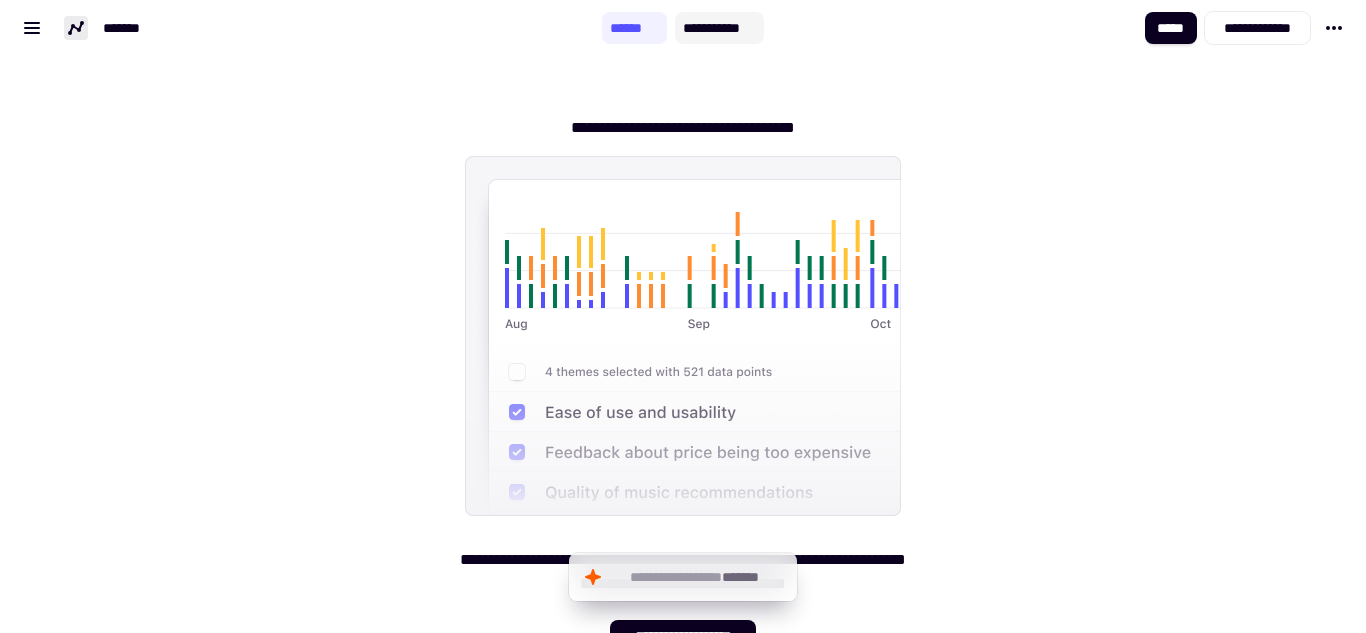 click on "**********" 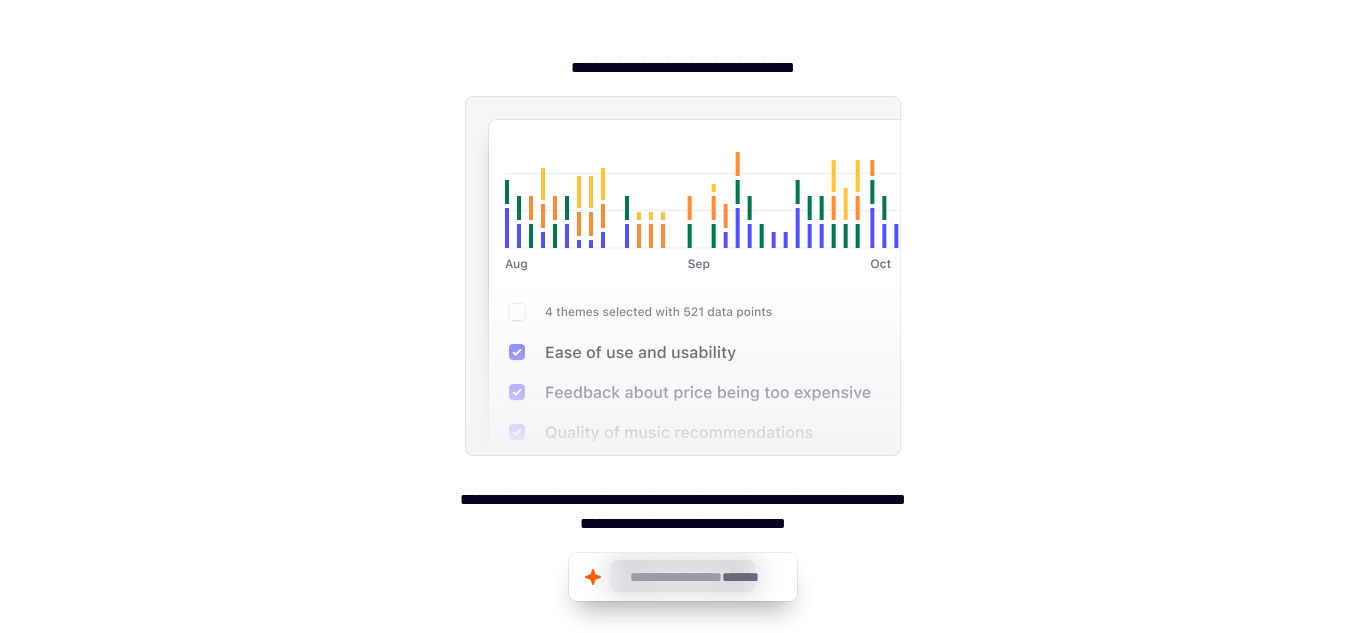 scroll, scrollTop: 61, scrollLeft: 0, axis: vertical 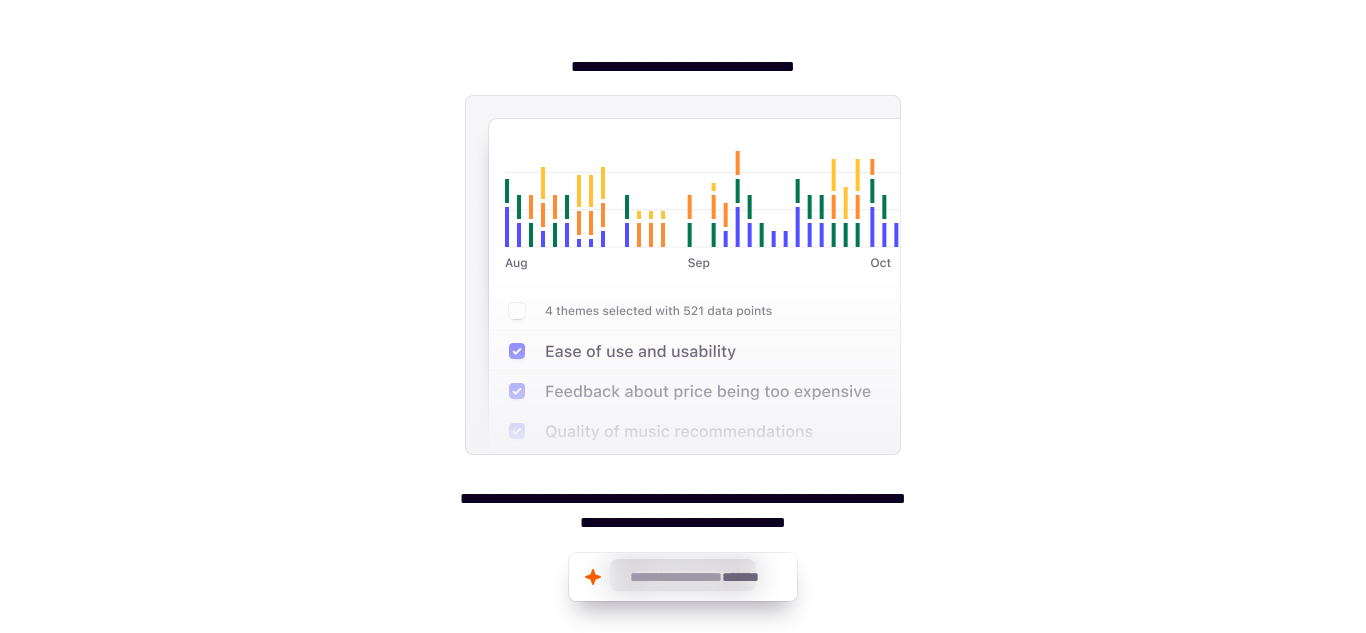 click on "**********" at bounding box center [683, 315] 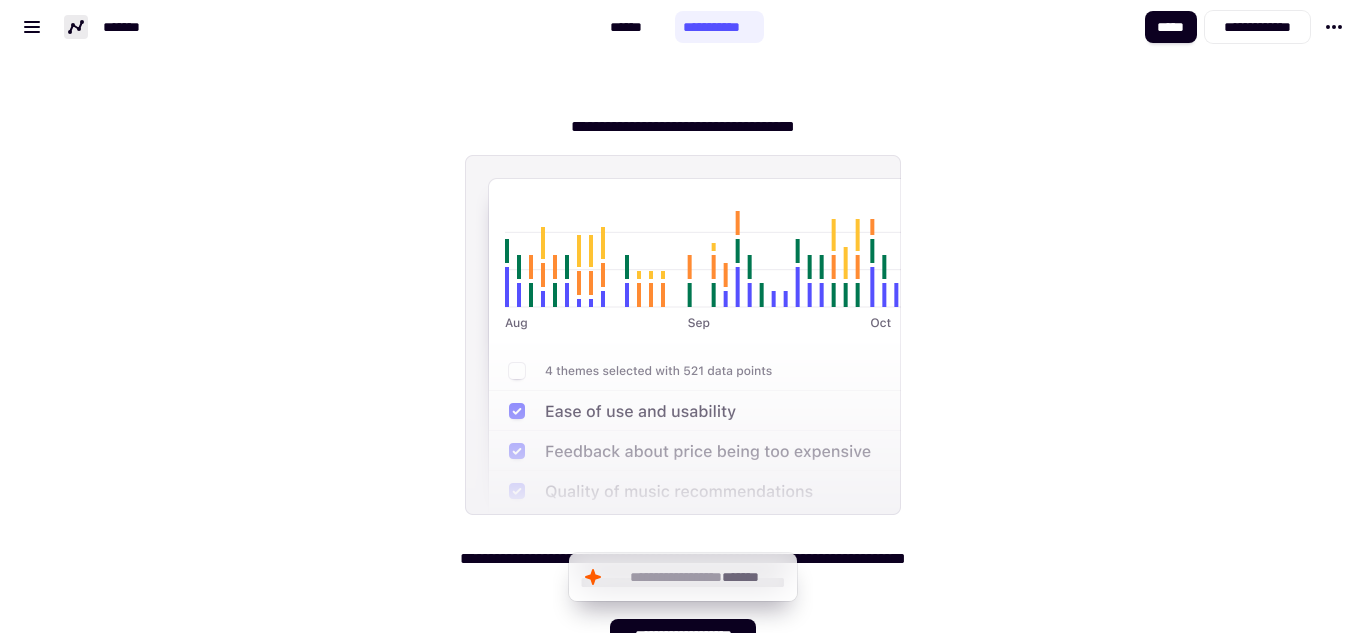 scroll, scrollTop: 0, scrollLeft: 0, axis: both 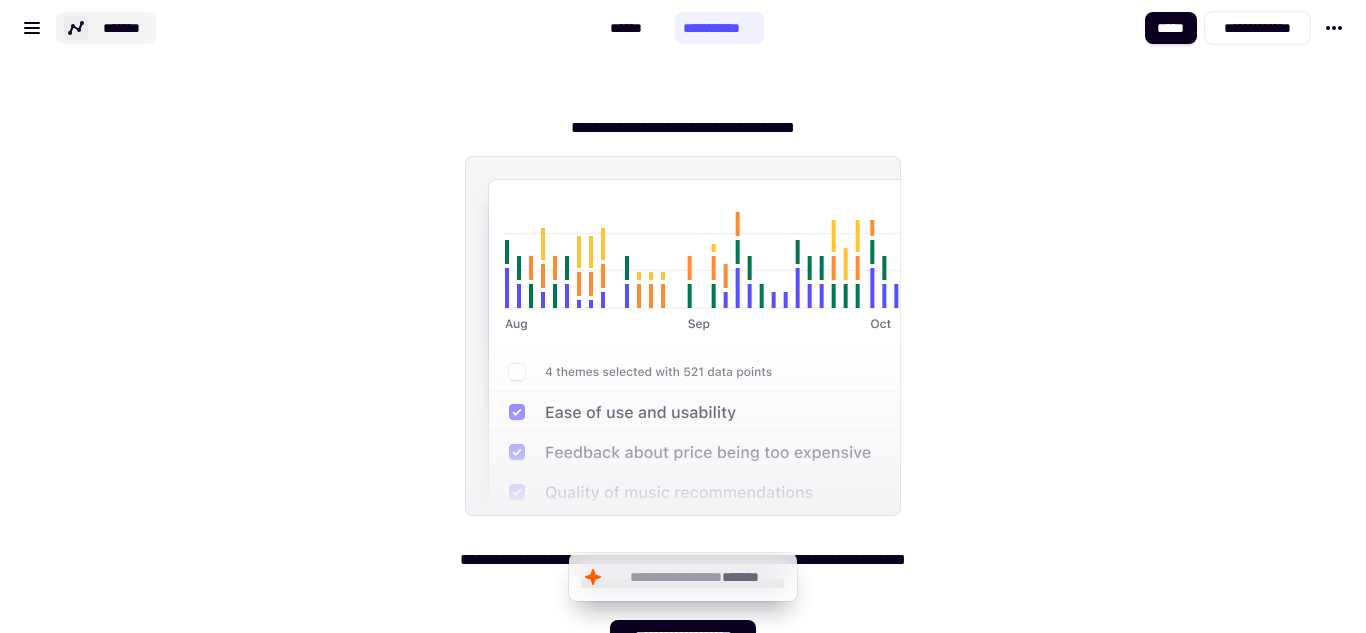 click on "*******" 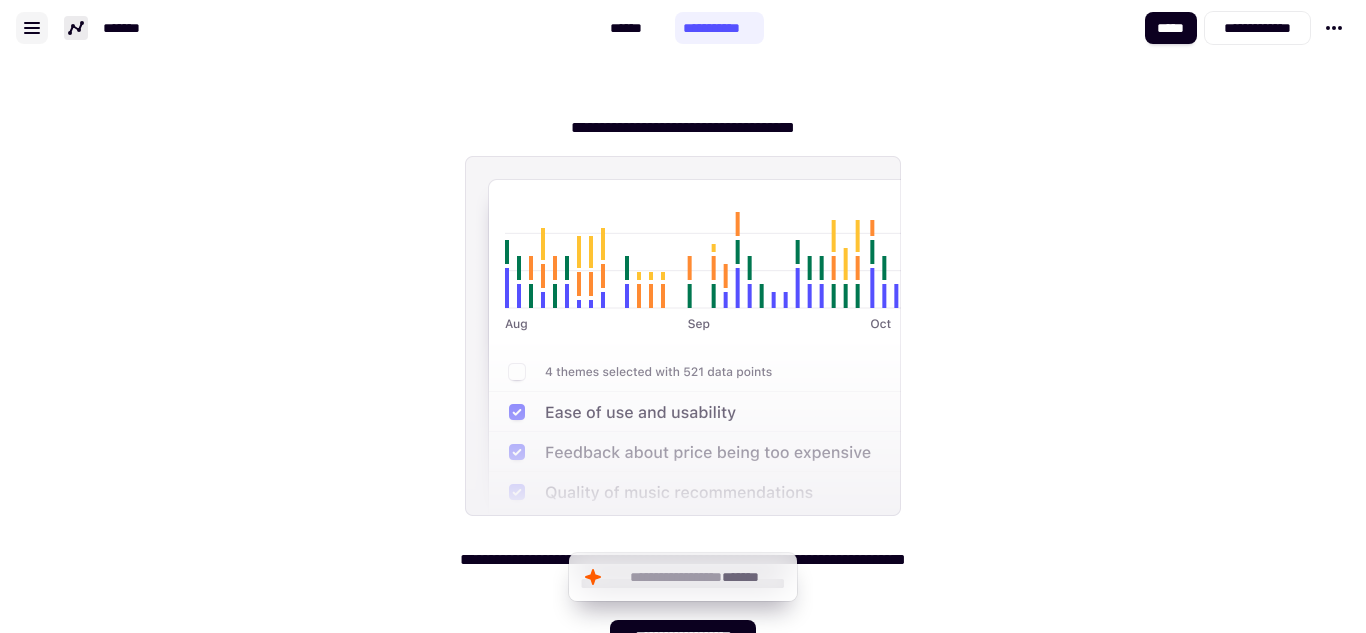 click 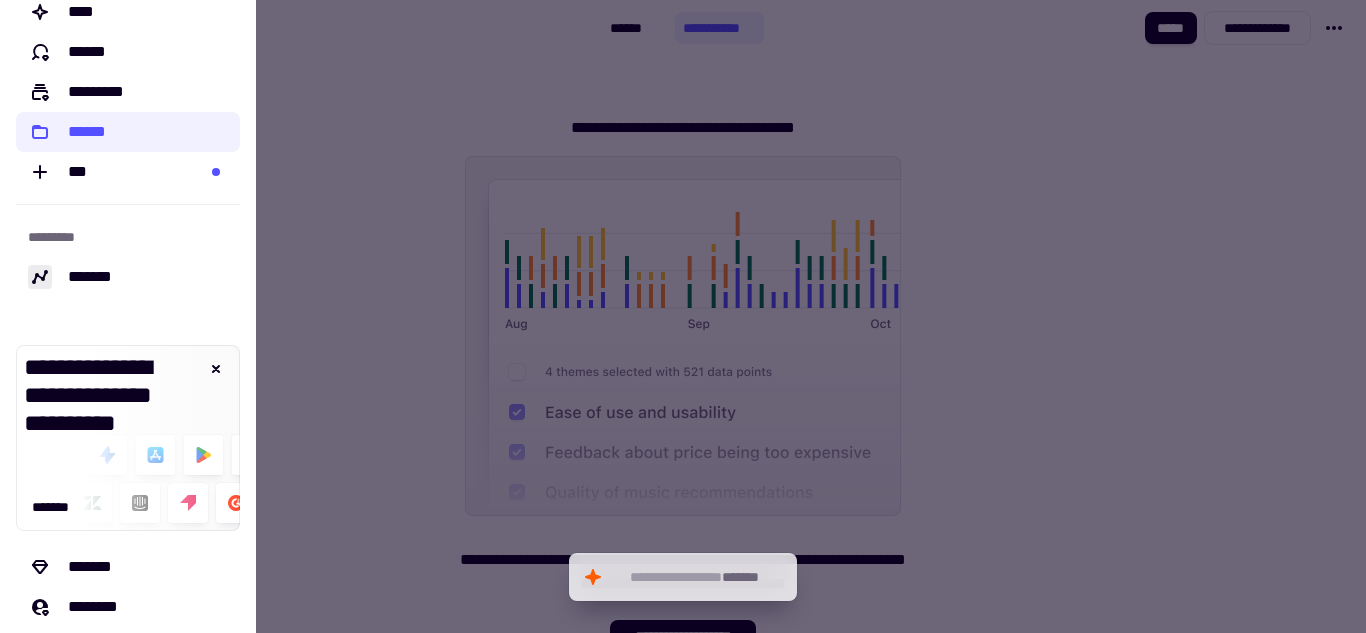 scroll, scrollTop: 0, scrollLeft: 0, axis: both 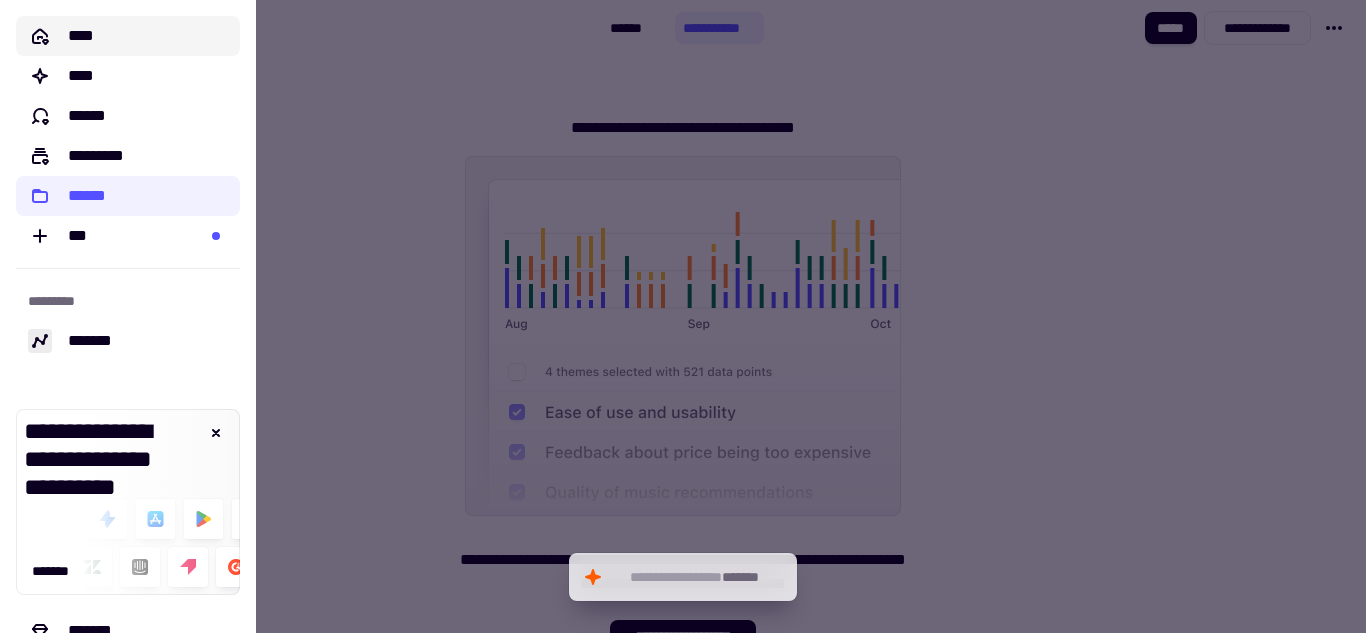 click on "****" 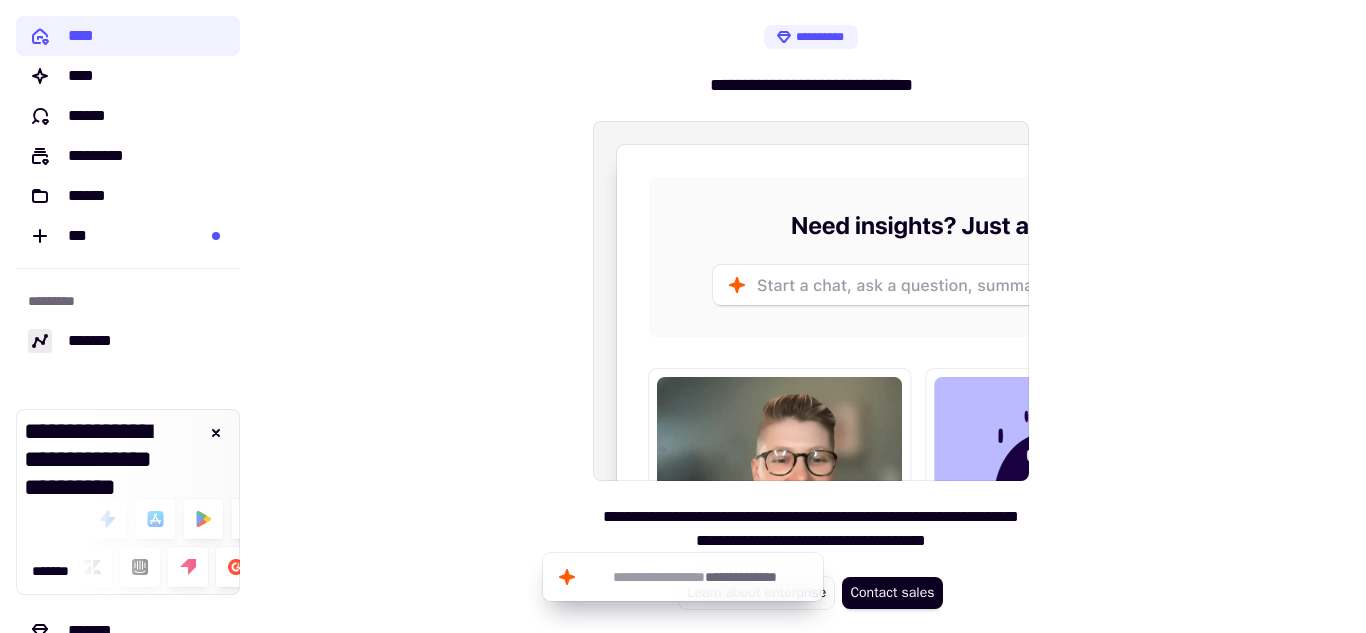 click on "**********" at bounding box center [811, 316] 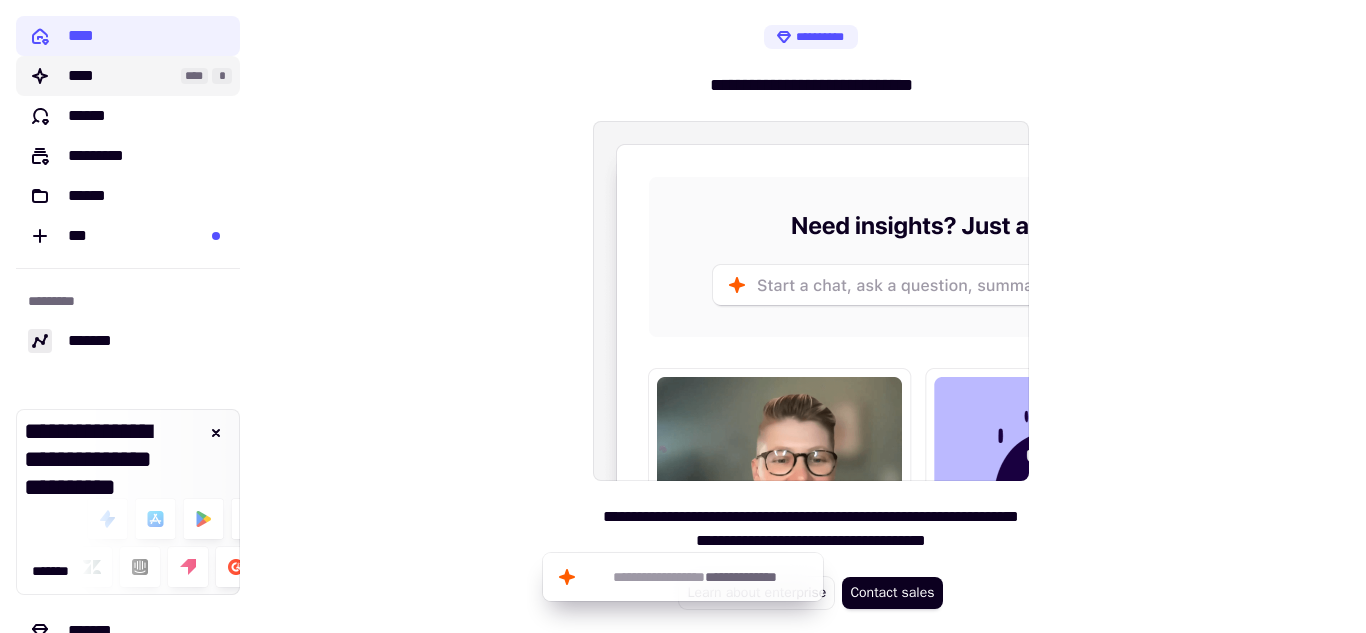 click on "****" 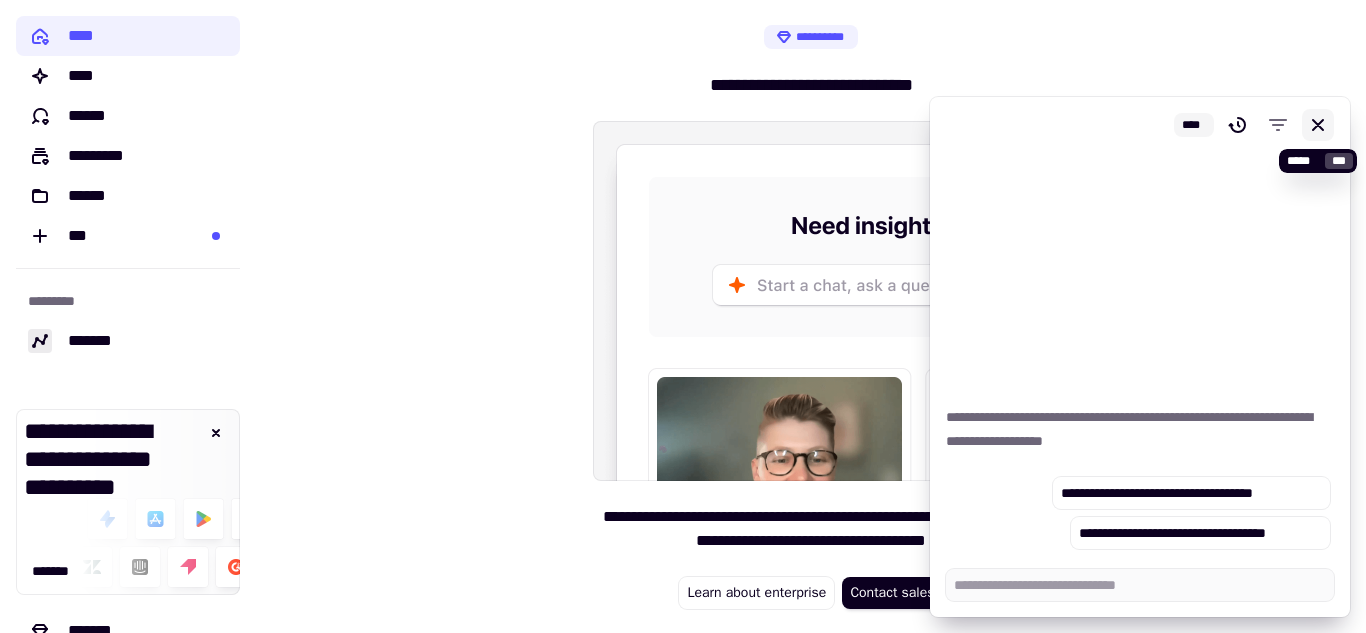 type on "*" 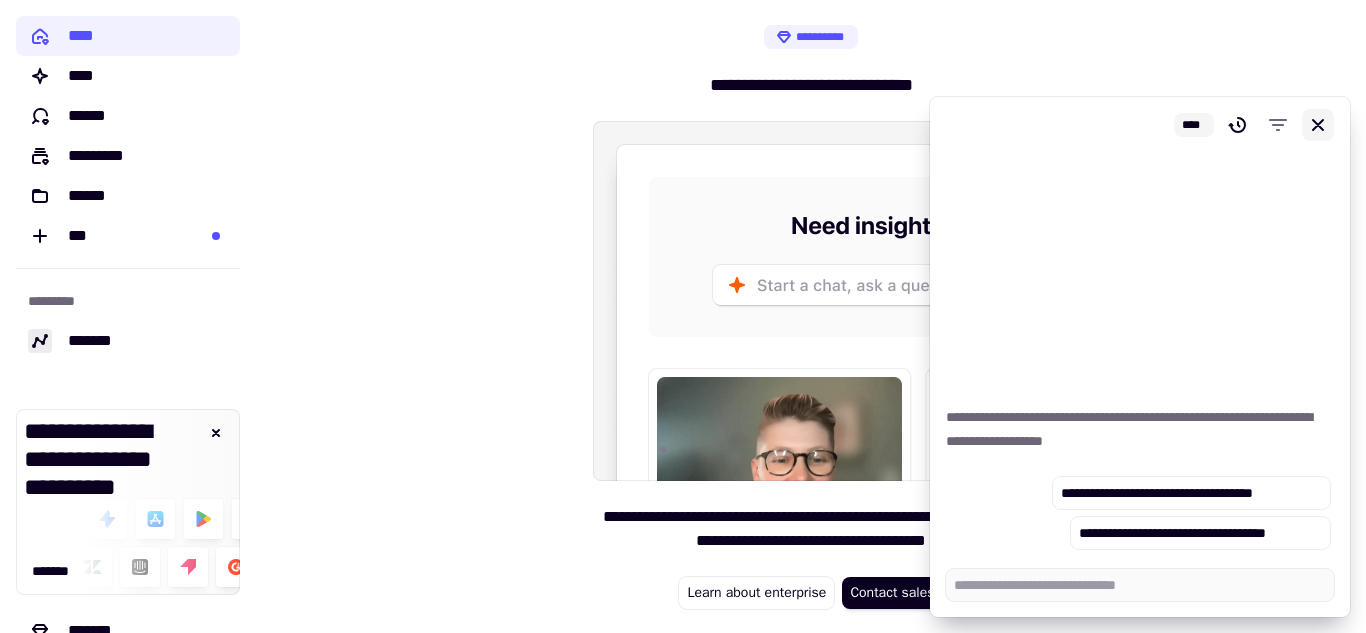 click 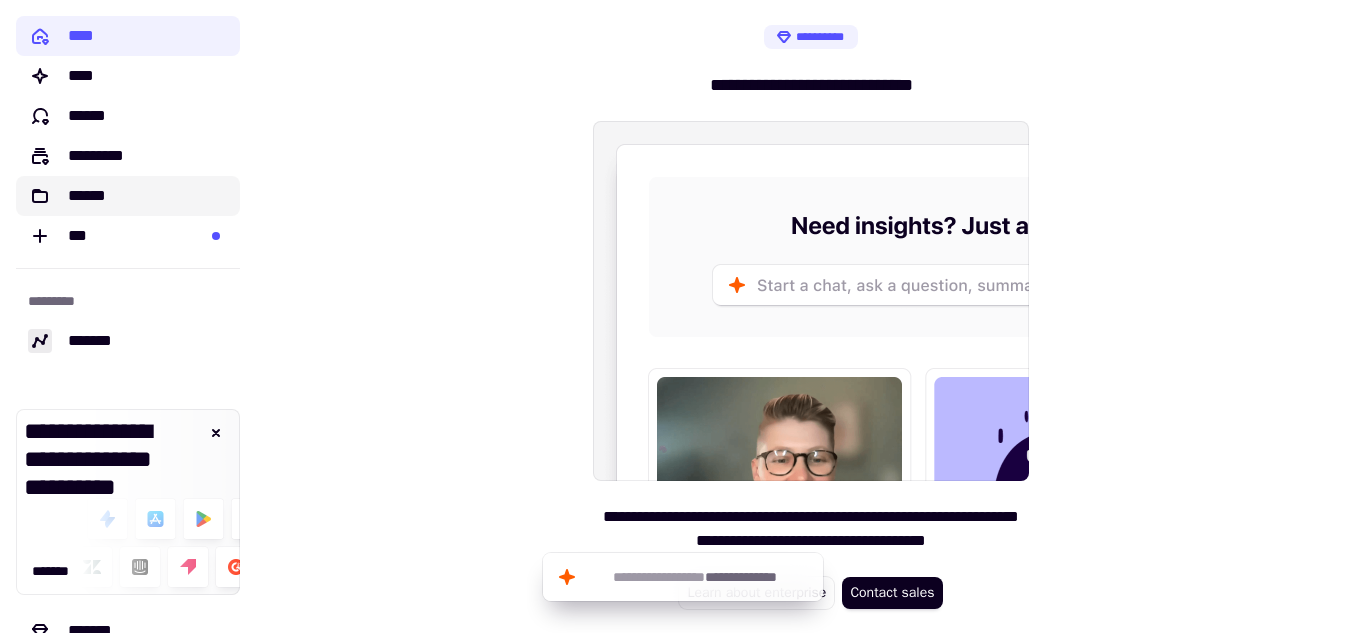 click 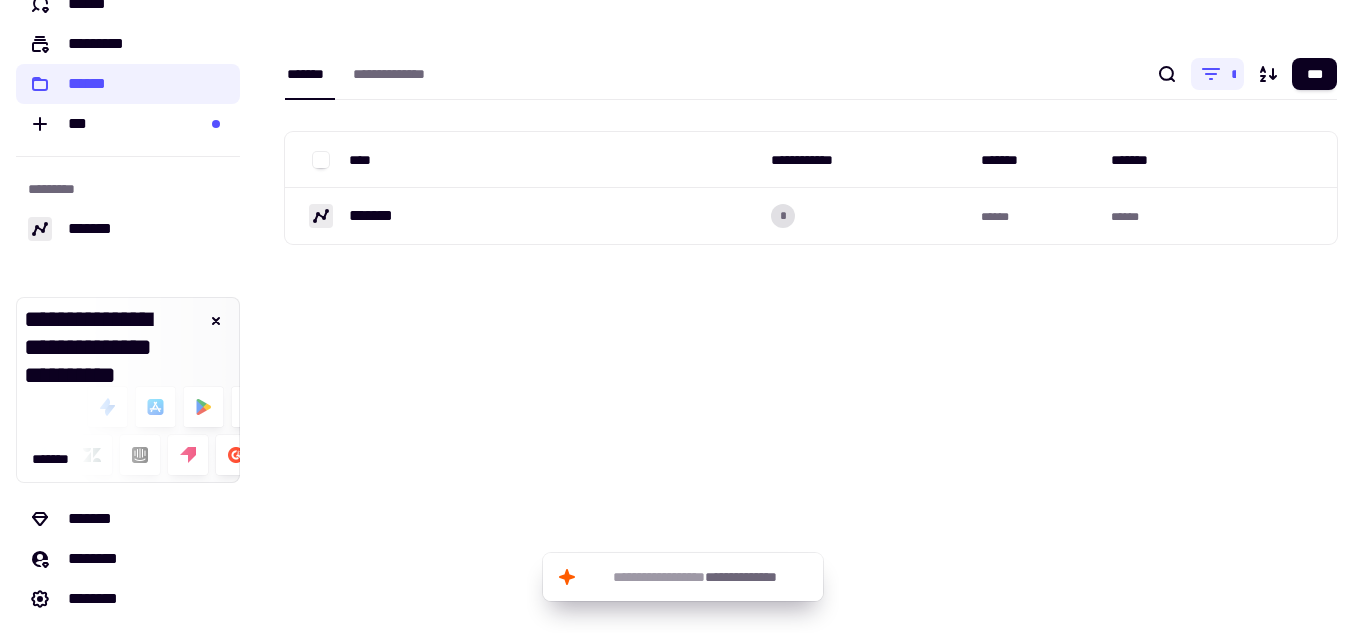 scroll, scrollTop: 154, scrollLeft: 0, axis: vertical 